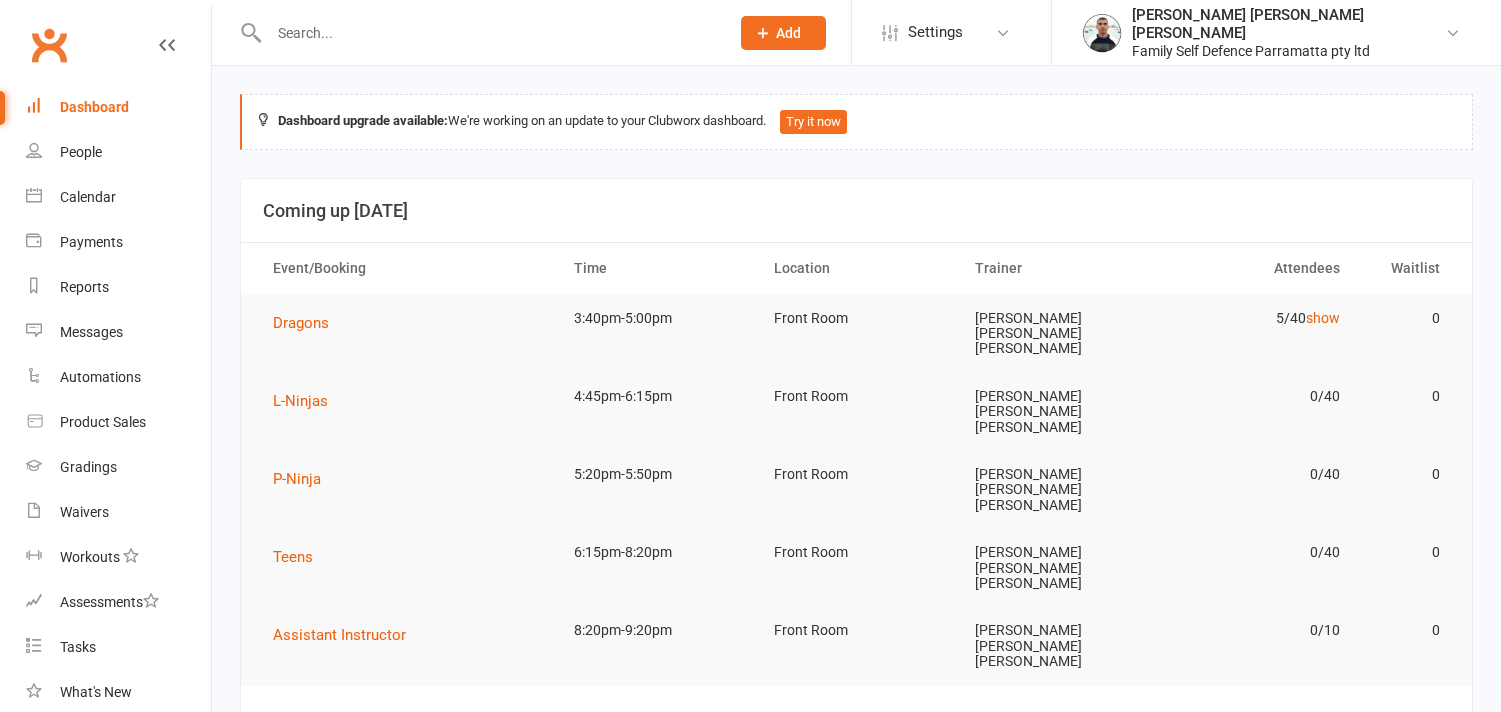 scroll, scrollTop: 0, scrollLeft: 0, axis: both 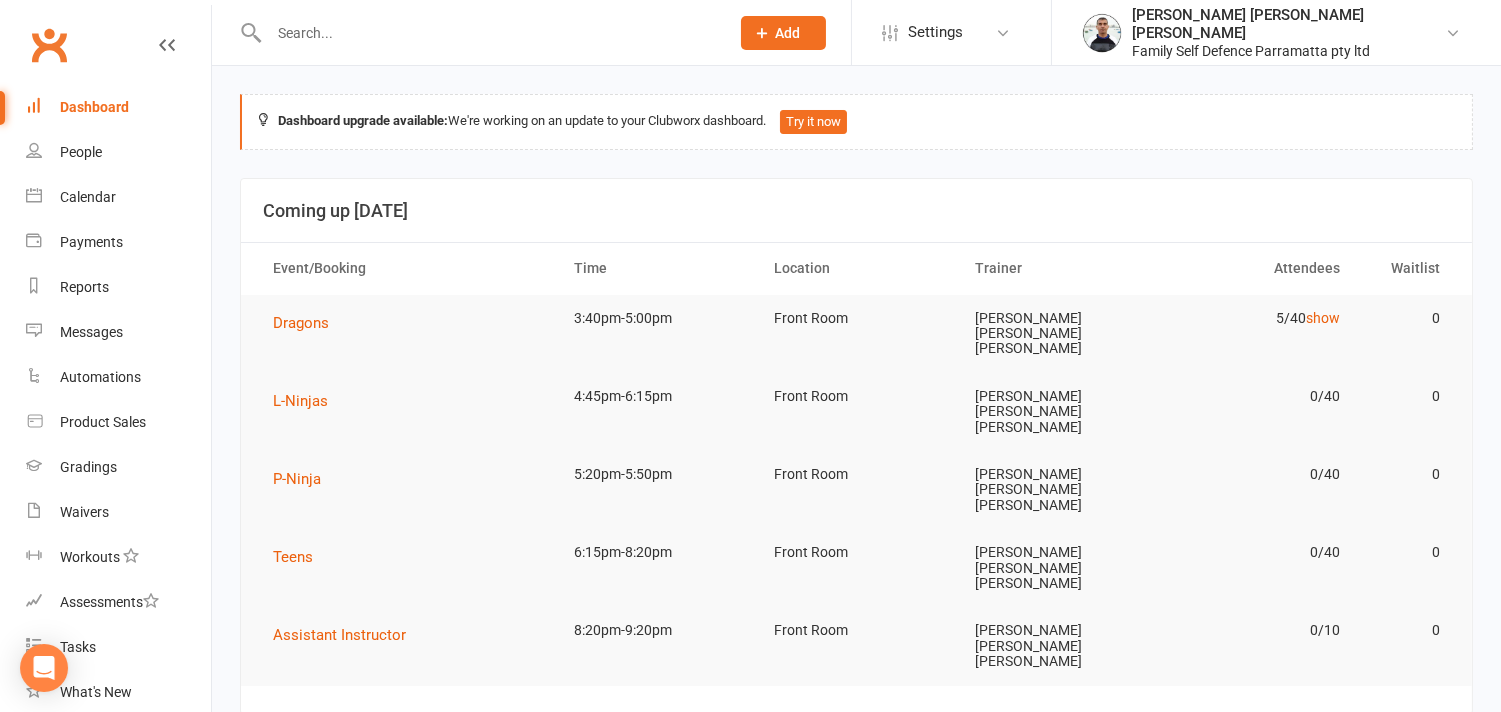 click at bounding box center (489, 33) 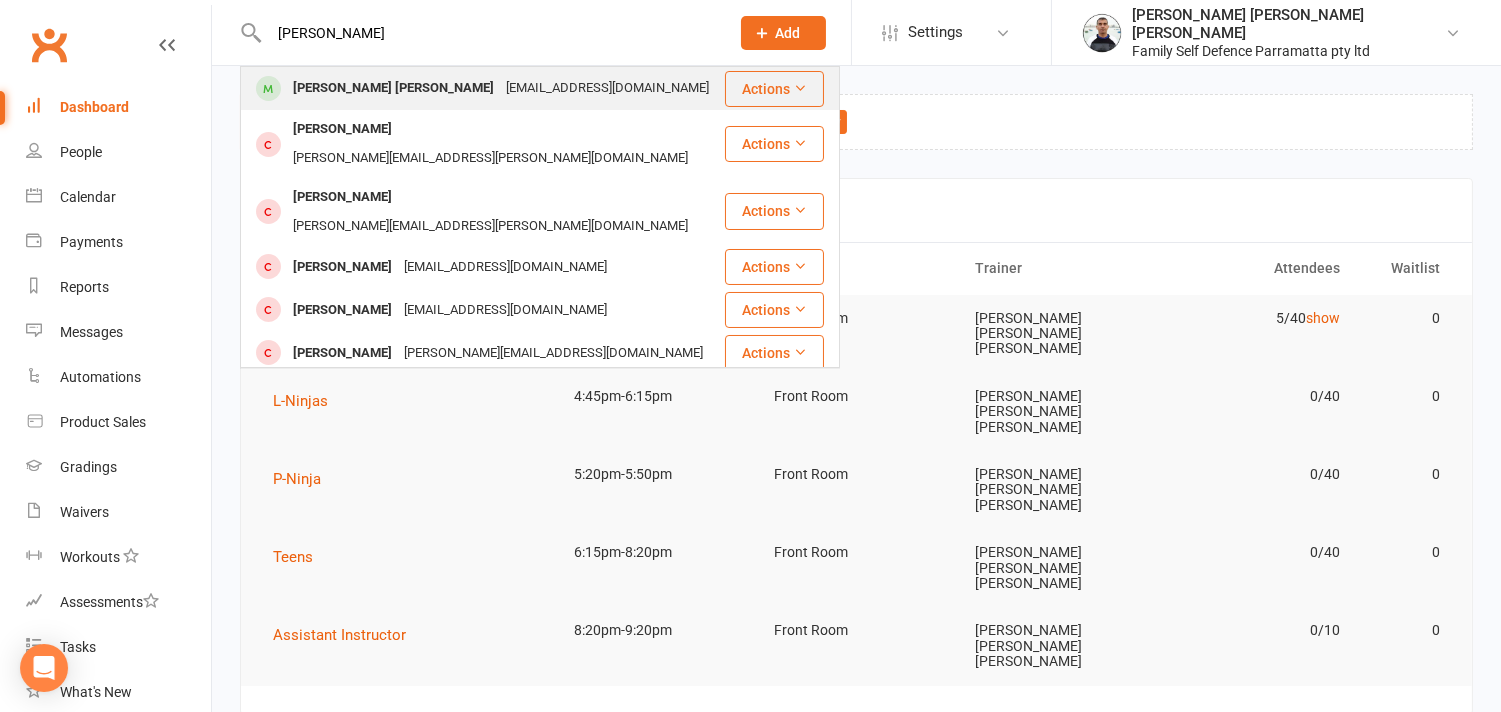 type on "[PERSON_NAME]" 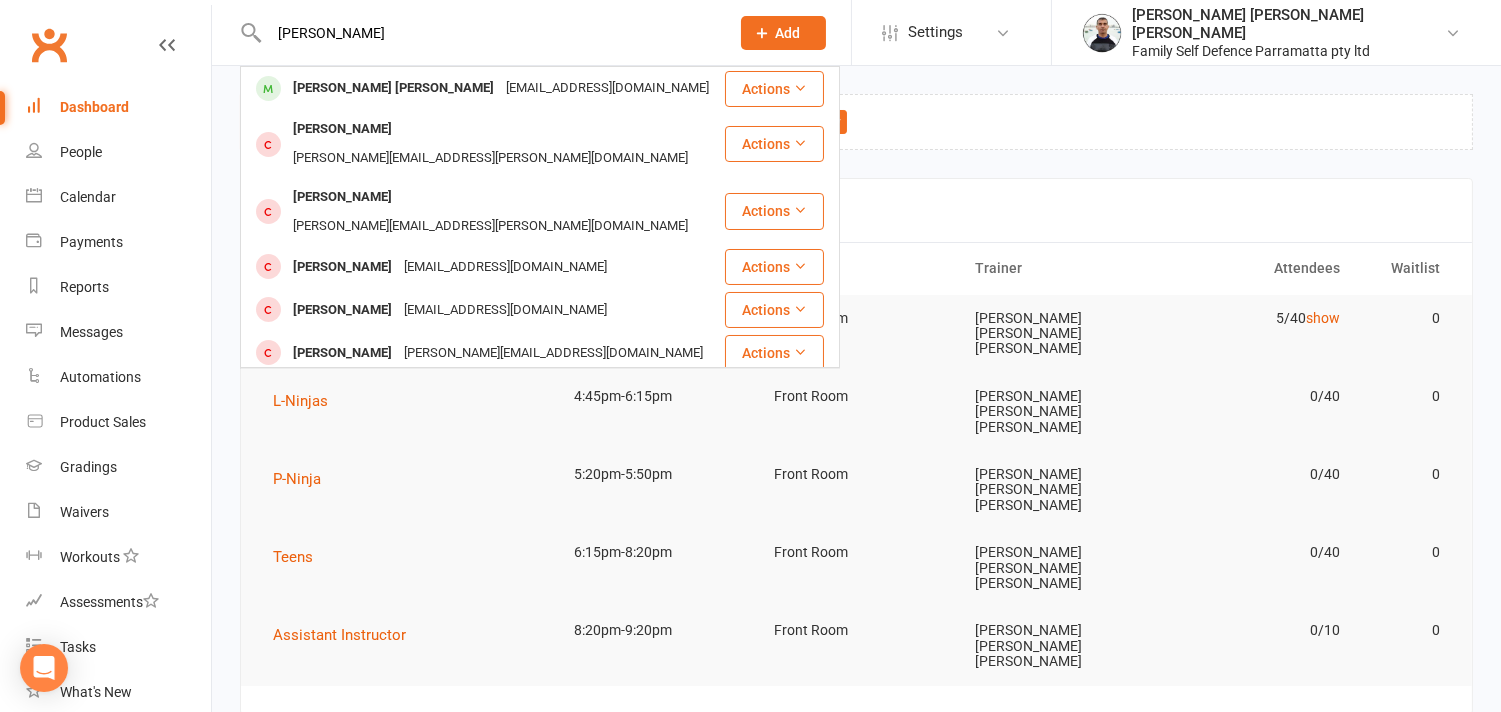 click on "[PERSON_NAME] [PERSON_NAME]" at bounding box center (393, 88) 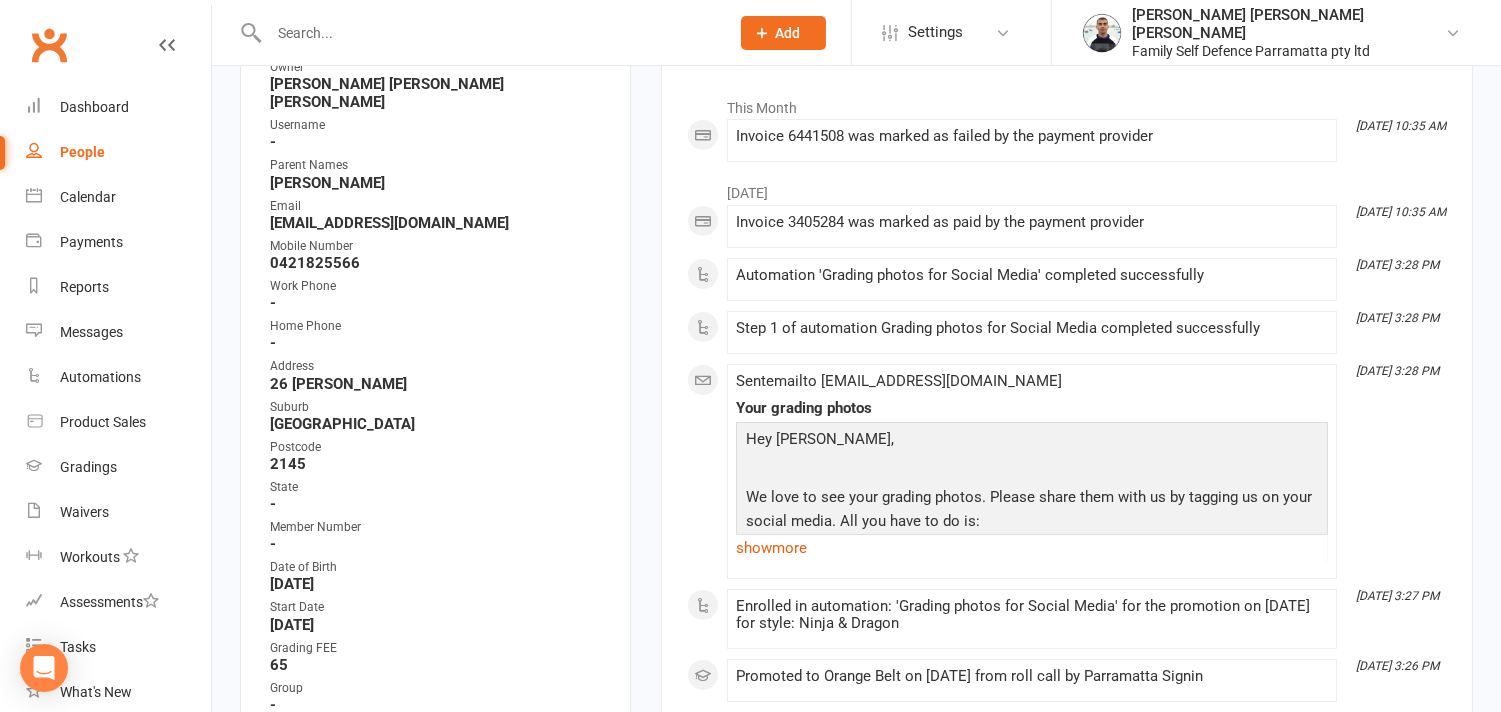 scroll, scrollTop: 0, scrollLeft: 0, axis: both 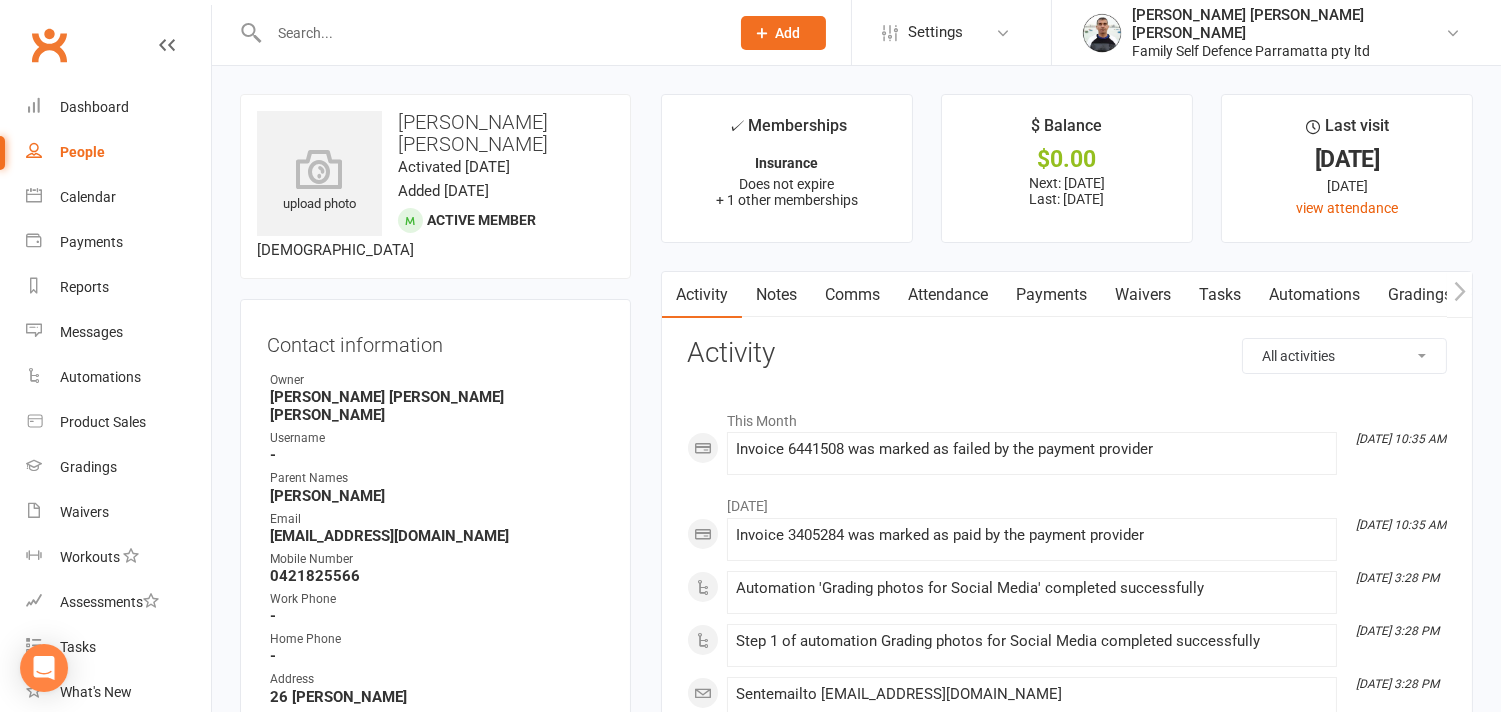 click on "Payments" at bounding box center (1051, 295) 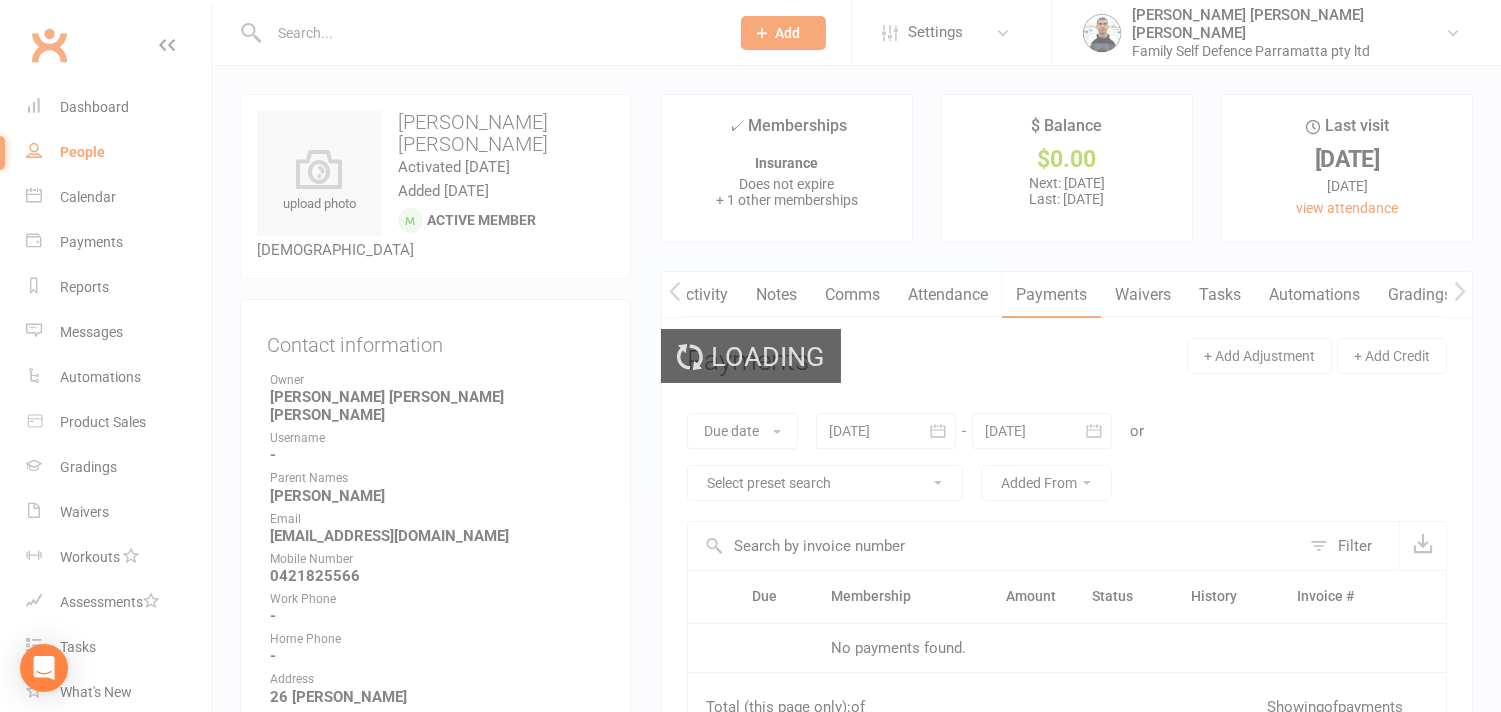 scroll, scrollTop: 0, scrollLeft: 1, axis: horizontal 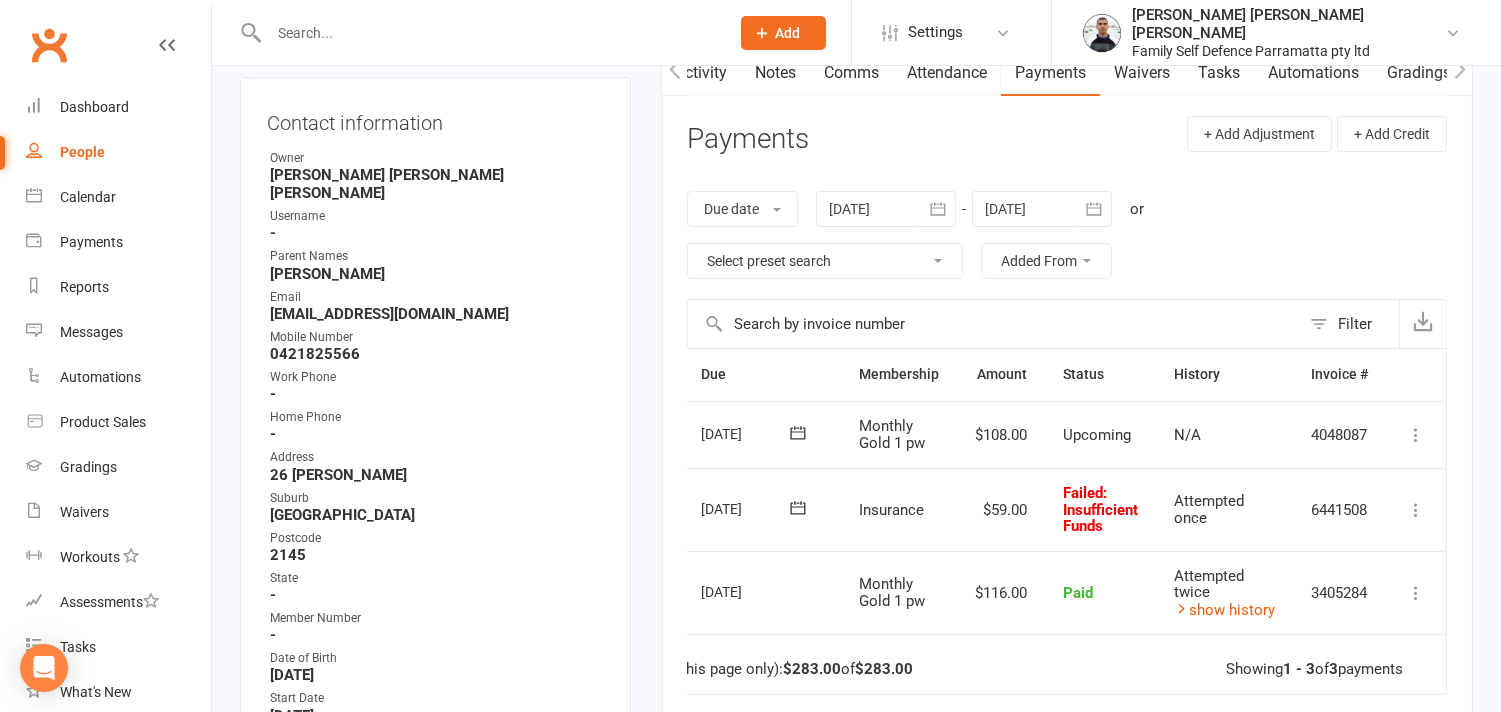 click 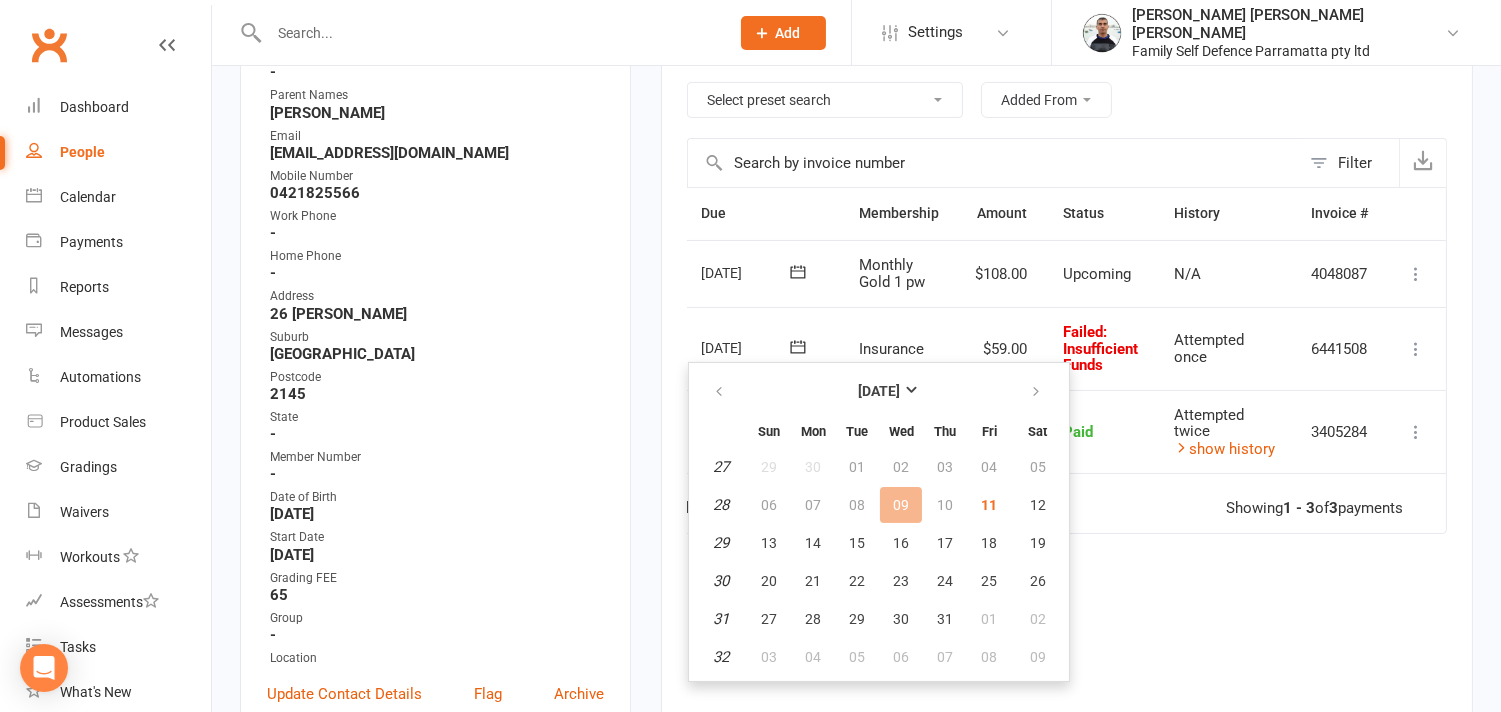 scroll, scrollTop: 444, scrollLeft: 0, axis: vertical 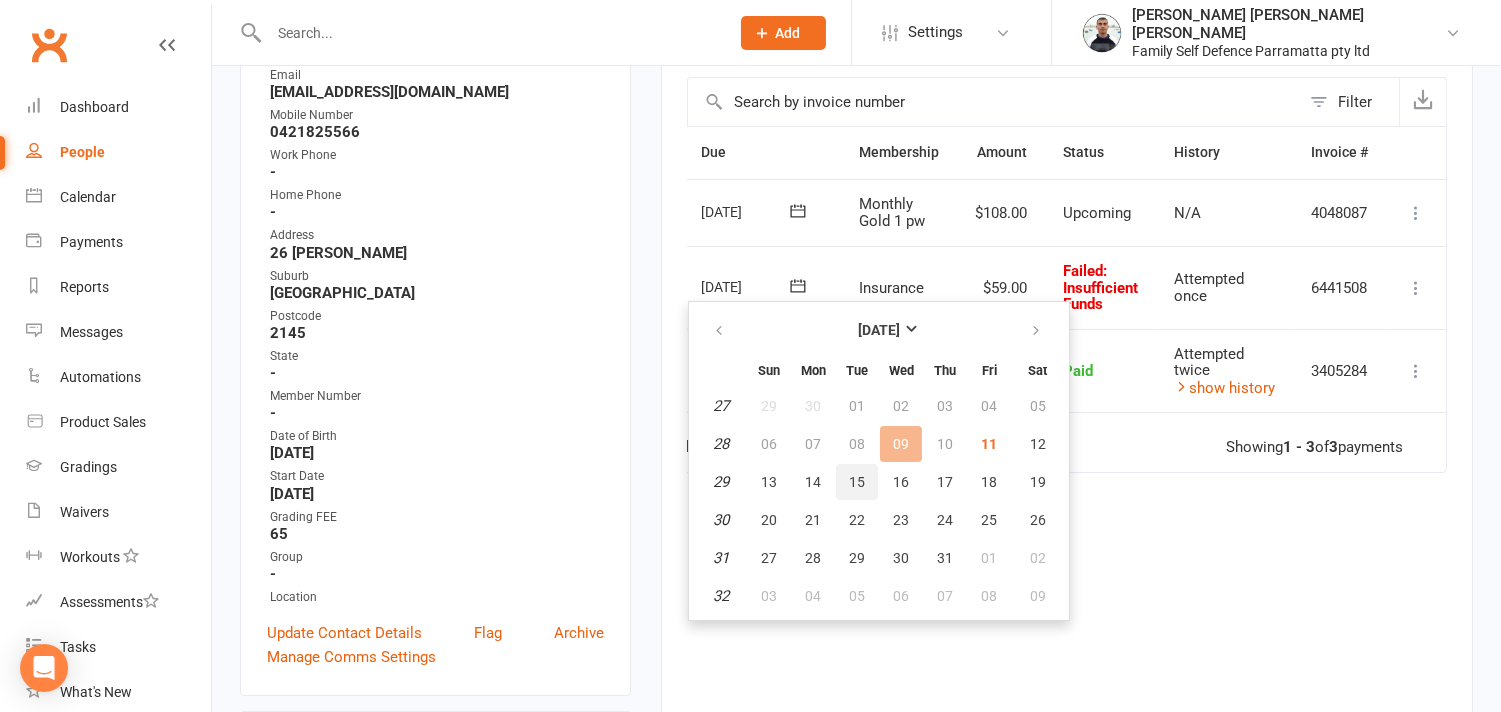 click on "15" at bounding box center [857, 482] 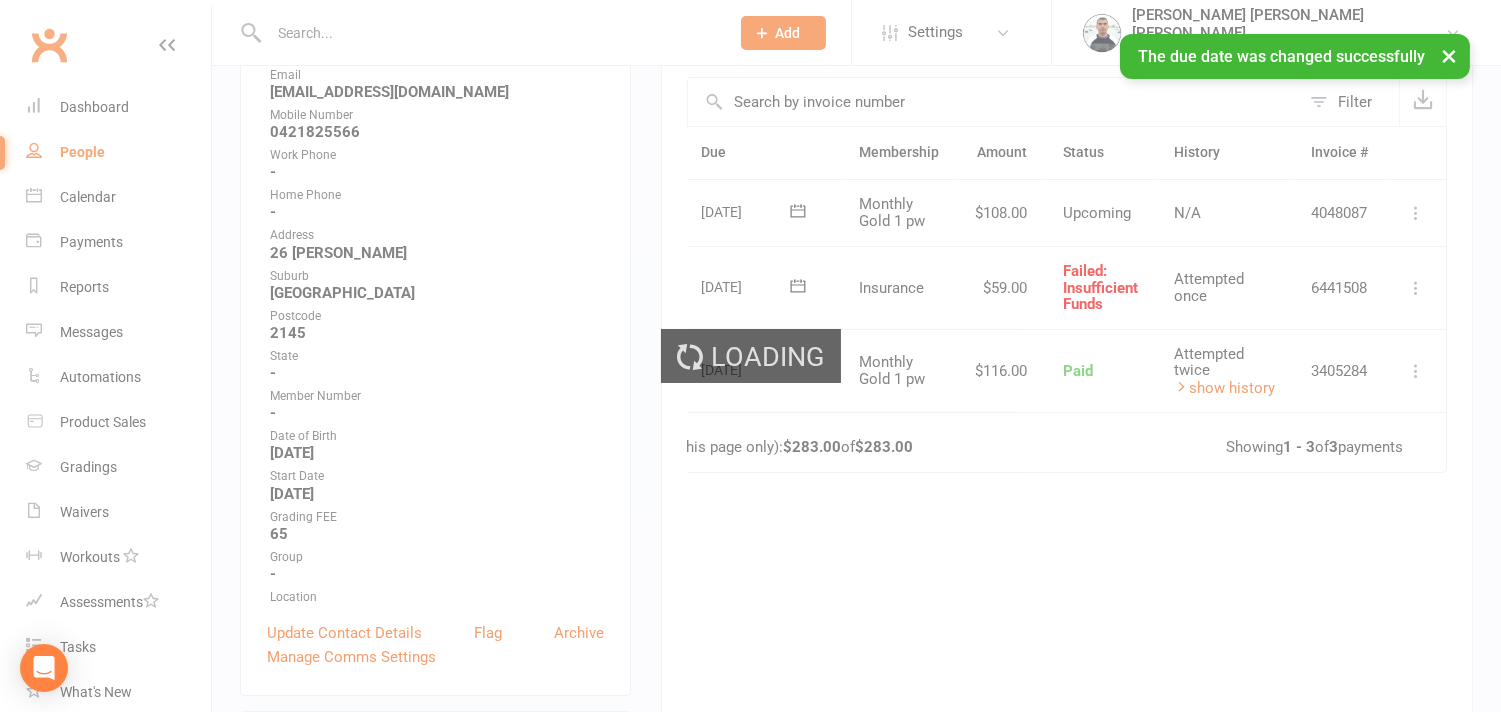 scroll, scrollTop: 0, scrollLeft: 71, axis: horizontal 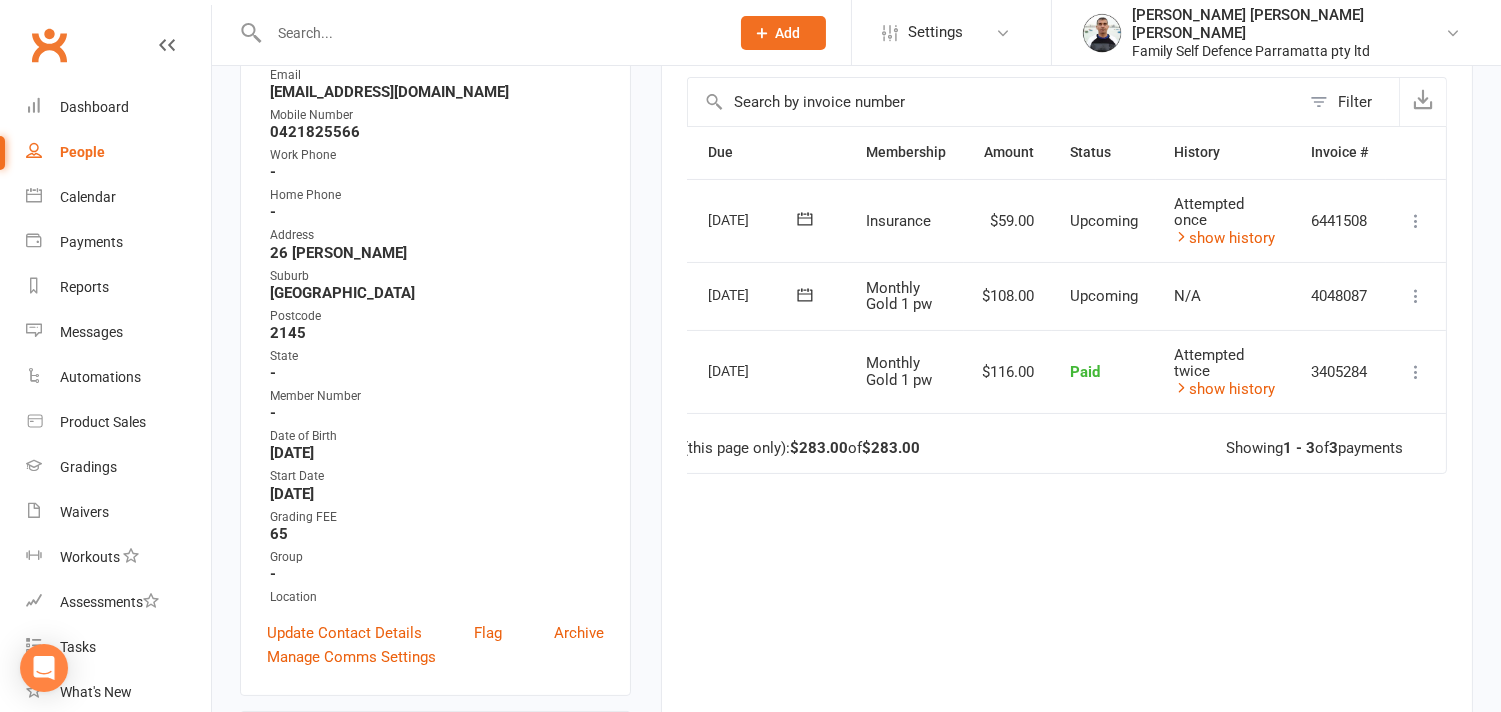 click on "Due  Contact  Membership Amount  Status History Invoice # Select this [DATE]
[PERSON_NAME] [PERSON_NAME]
Insurance $59.00 Upcoming Attempted once  show history 6441508 [PERSON_NAME] as Paid (Cash)  [PERSON_NAME] as Paid (POS)  Mark as Paid (Other)  Skip  Change amount  Apply credit  Bulk reschedule from this date  More Info Send message Select this [DATE]
[PERSON_NAME] [PERSON_NAME]
Monthly Gold 1 pw $108.00 Upcoming N/A 4048087 [PERSON_NAME] as Paid (Cash)  [PERSON_NAME] as Paid (POS)  Mark as Paid (Other)  Skip  Change amount  Apply credit  Bulk reschedule from this date  More Info Send message Select this [DATE]
[PERSON_NAME] [PERSON_NAME]
Monthly Gold 1 pw $116.00 Paid  Attempted twice  show history 3405284 Refund  More Info Send message Total (this page only):  $283.00  of  $283.00 Showing  1 - 3  of  3  payments" at bounding box center (1067, 428) 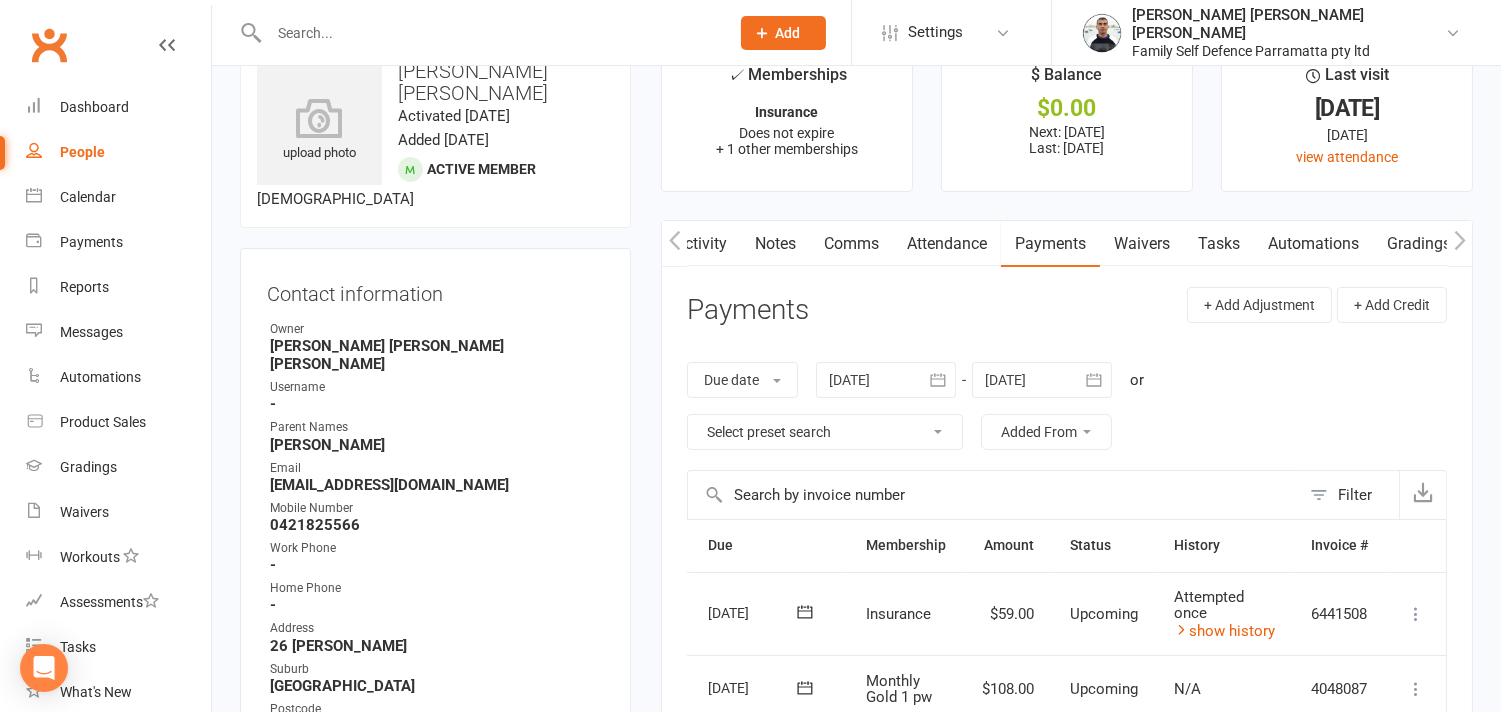 scroll, scrollTop: 0, scrollLeft: 0, axis: both 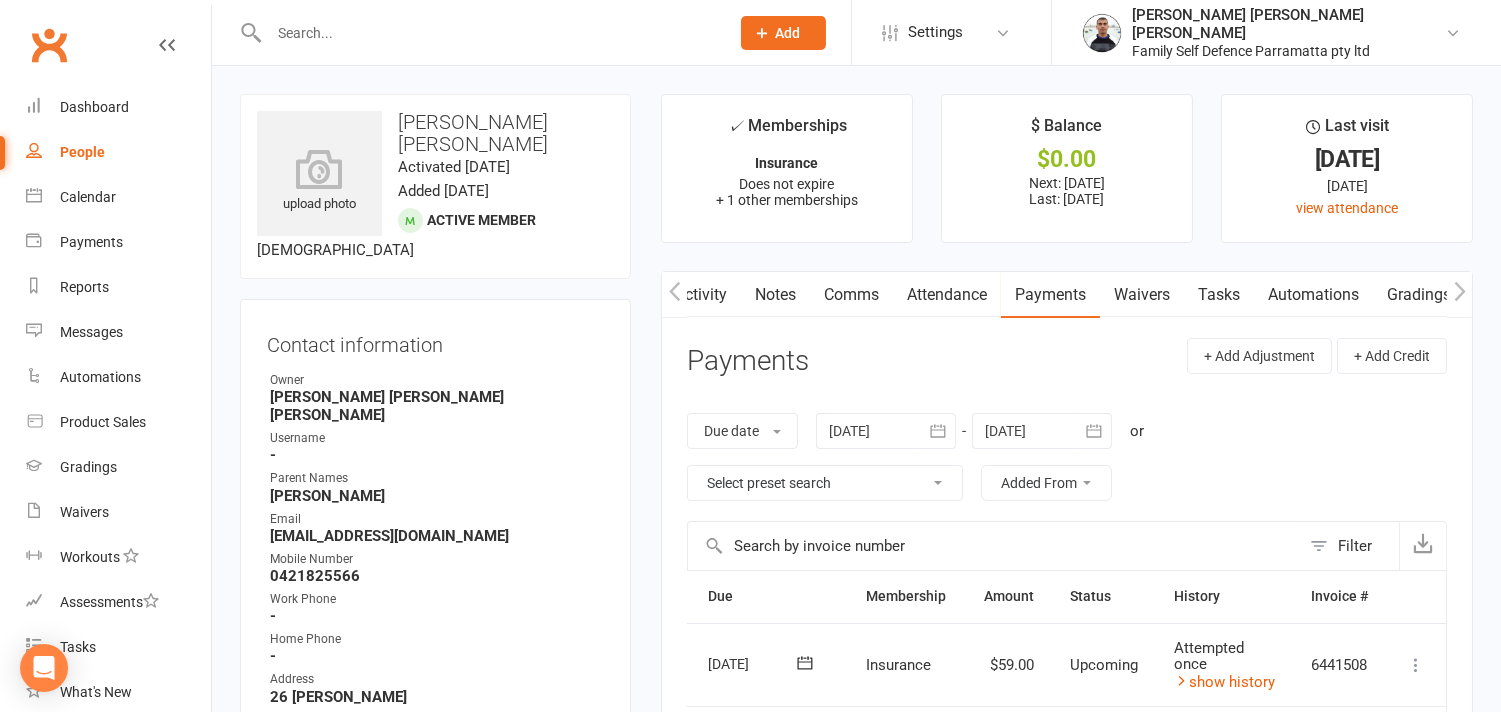click on "Comms" at bounding box center [851, 295] 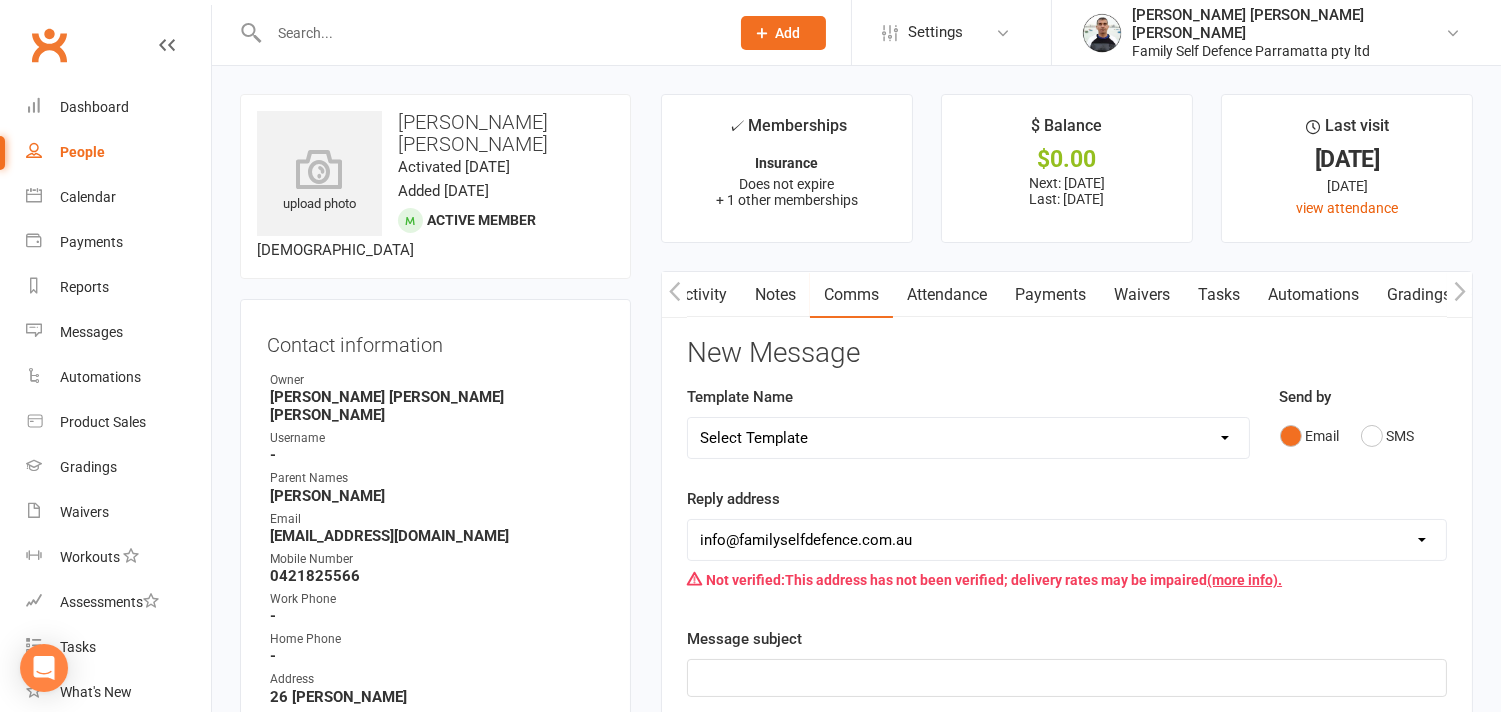 click on "Select Template [Email] Grading Letter [Email] 1st rejection [Email] insufficient funds [Email] insufficient funds 2 [Email] Refuse to pay [Email] Blank [Email] Not paid grading fee [Email] Passed Grading Letter [Email] Rejections due to change of bank account [Email] back to school offer [Email] NY Promo Message [Email] Pre-Grading [MEDICAL_DATA] Seminar [Email] Train FREE until [DATE] at Family Self Defence" at bounding box center [968, 438] 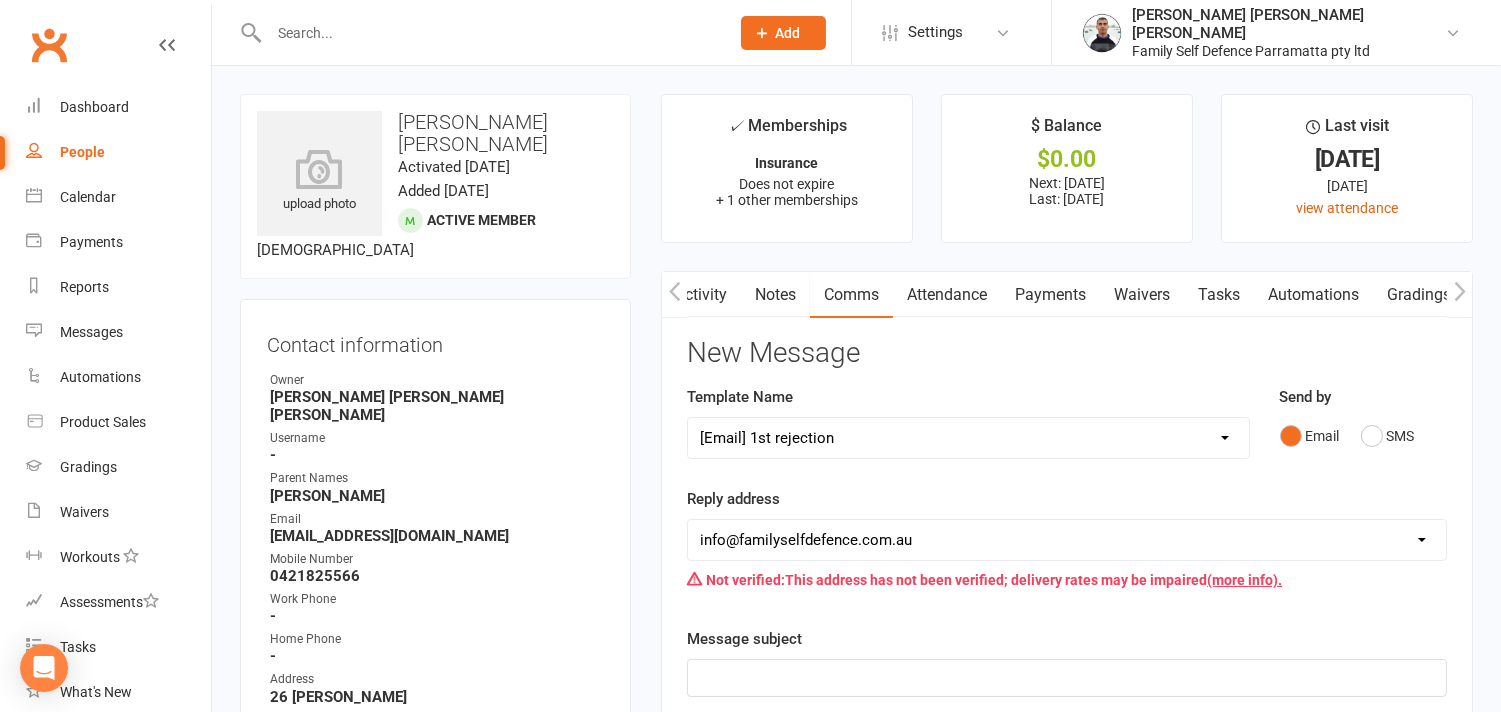 click on "Select Template [Email] Grading Letter [Email] 1st rejection [Email] insufficient funds [Email] insufficient funds 2 [Email] Refuse to pay [Email] Blank [Email] Not paid grading fee [Email] Passed Grading Letter [Email] Rejections due to change of bank account [Email] back to school offer [Email] NY Promo Message [Email] Pre-Grading [MEDICAL_DATA] Seminar [Email] Train FREE until [DATE] at Family Self Defence" at bounding box center (968, 438) 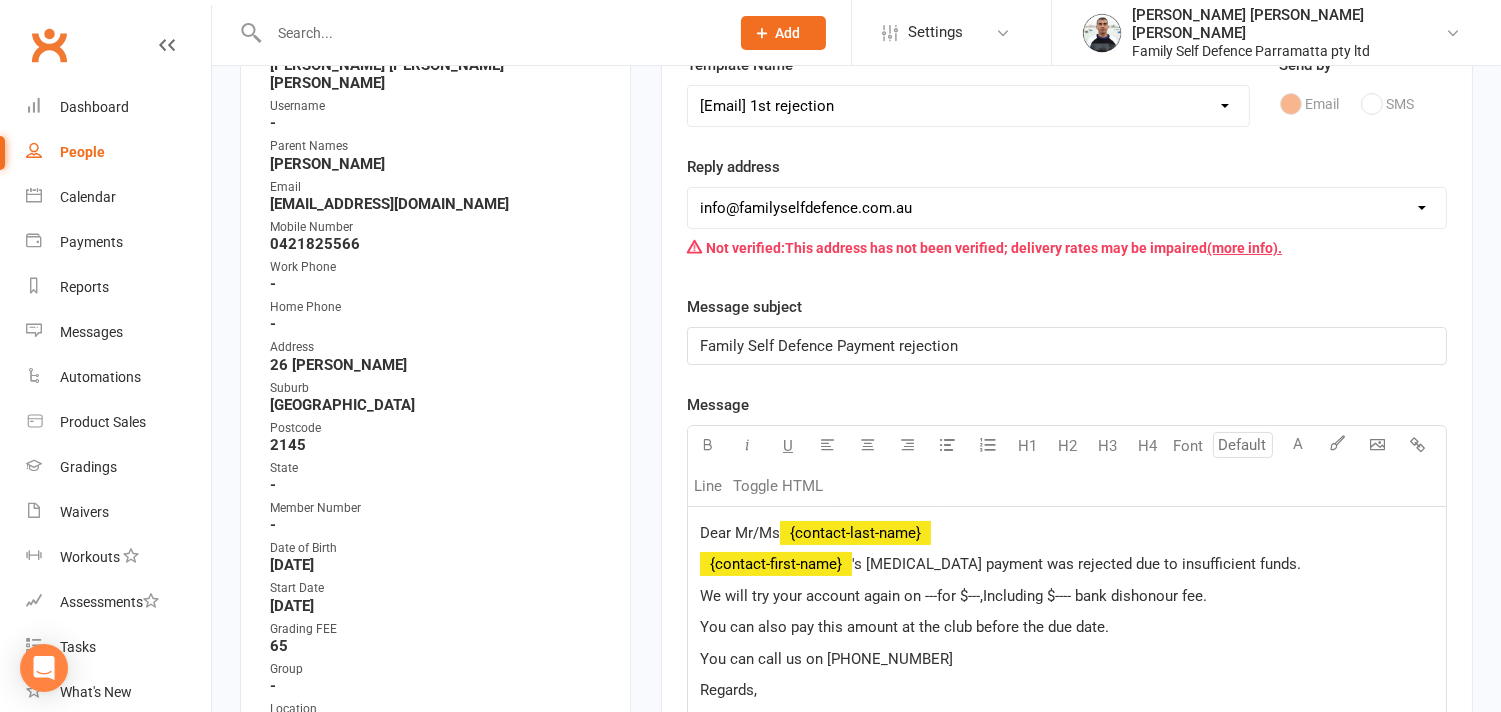 scroll, scrollTop: 333, scrollLeft: 0, axis: vertical 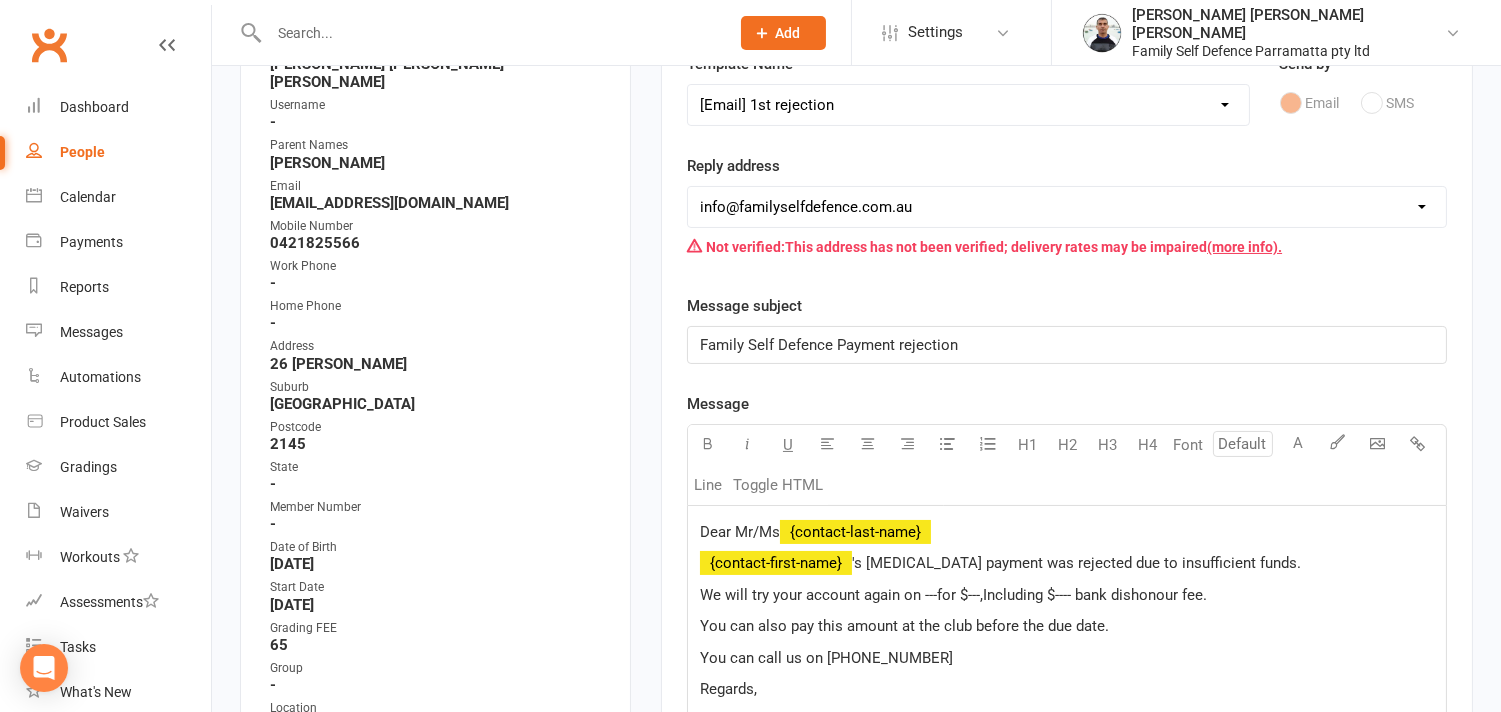 click on "'s [MEDICAL_DATA] payment was rejected due to insufficient funds." 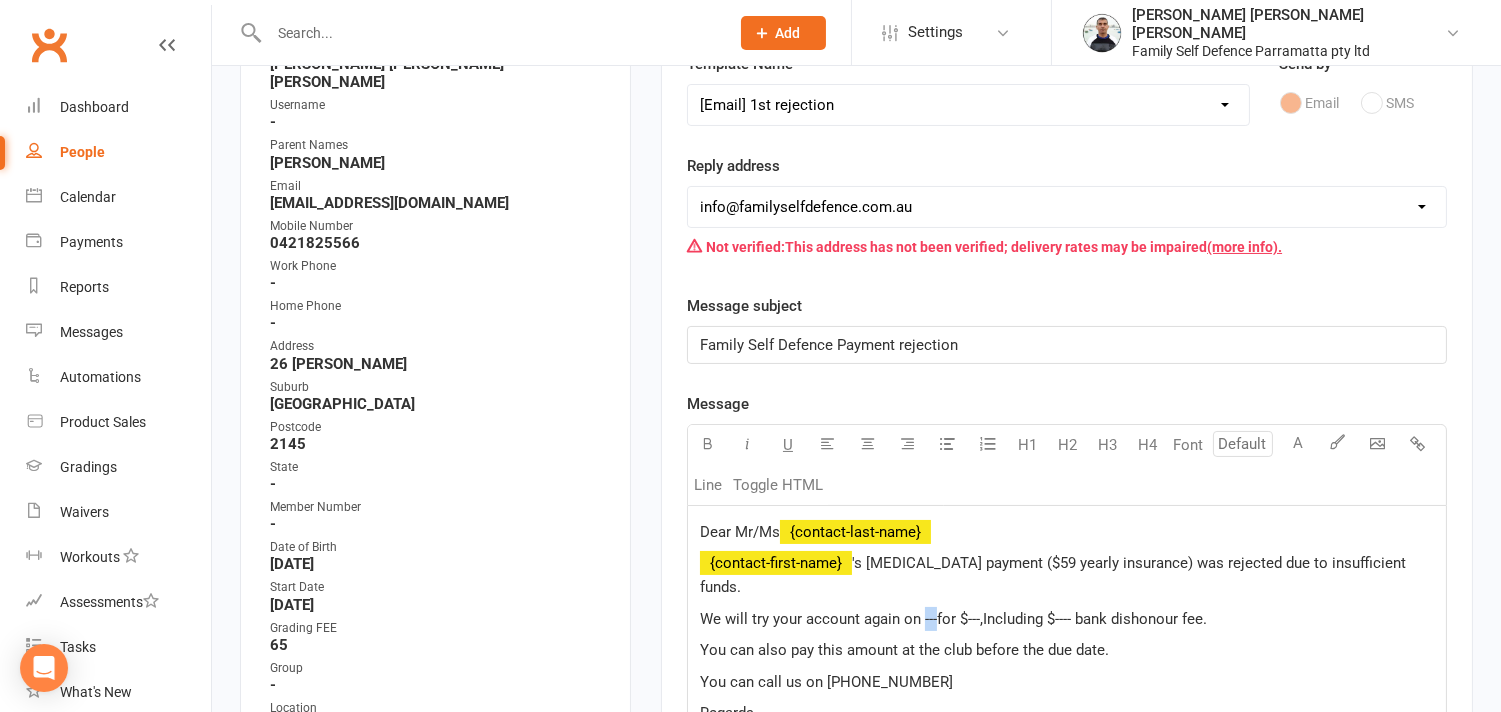 drag, startPoint x: 916, startPoint y: 591, endPoint x: 927, endPoint y: 595, distance: 11.7046995 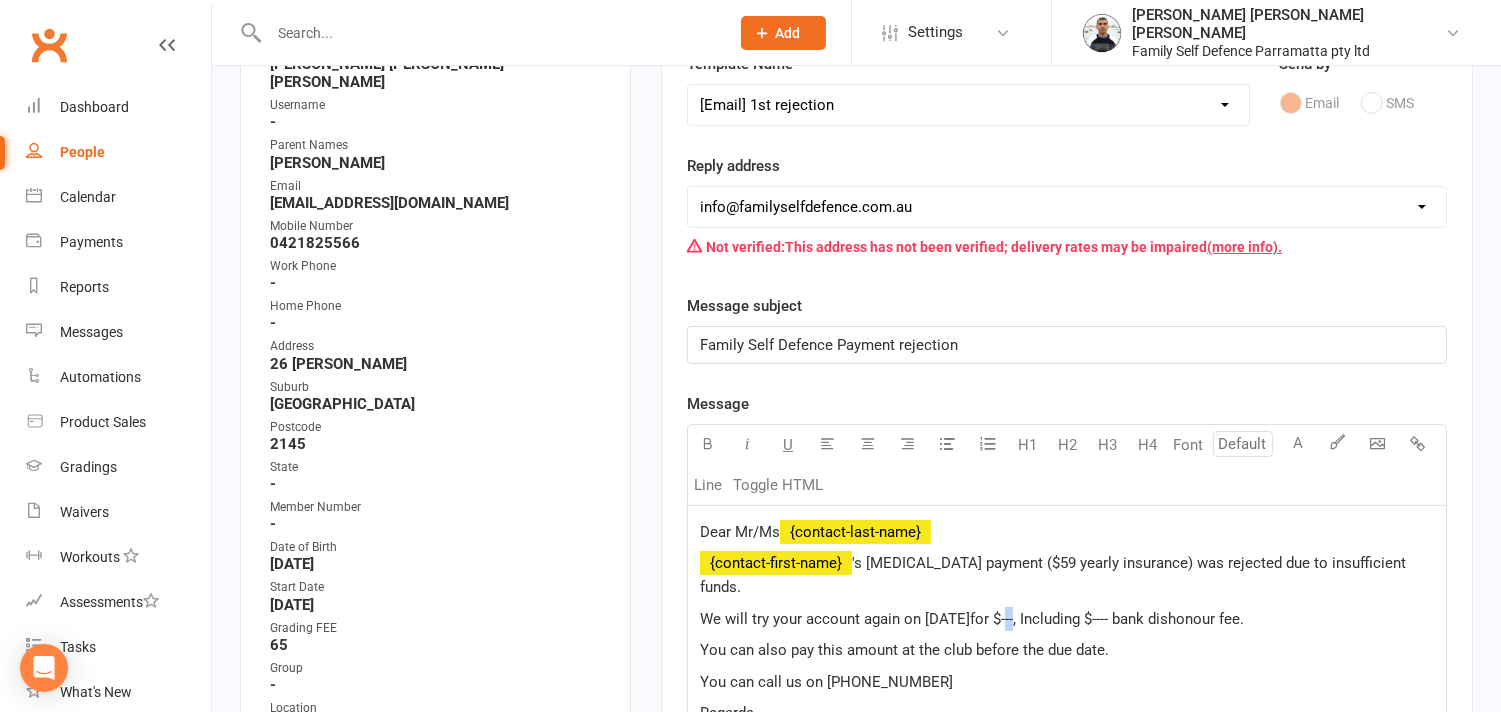 drag, startPoint x: 1033, startPoint y: 591, endPoint x: 1046, endPoint y: 605, distance: 19.104973 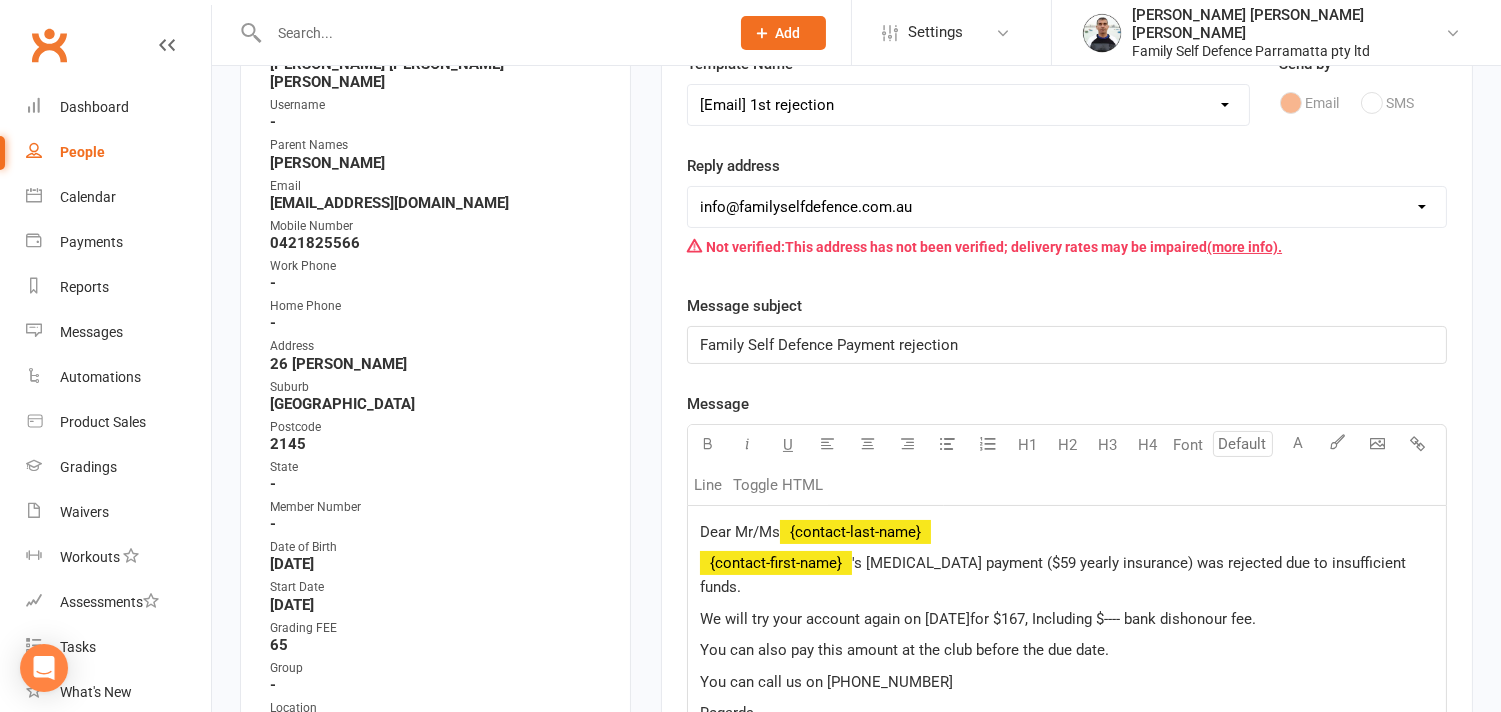 click on "for $167, Including $---- bank dishonour fee." 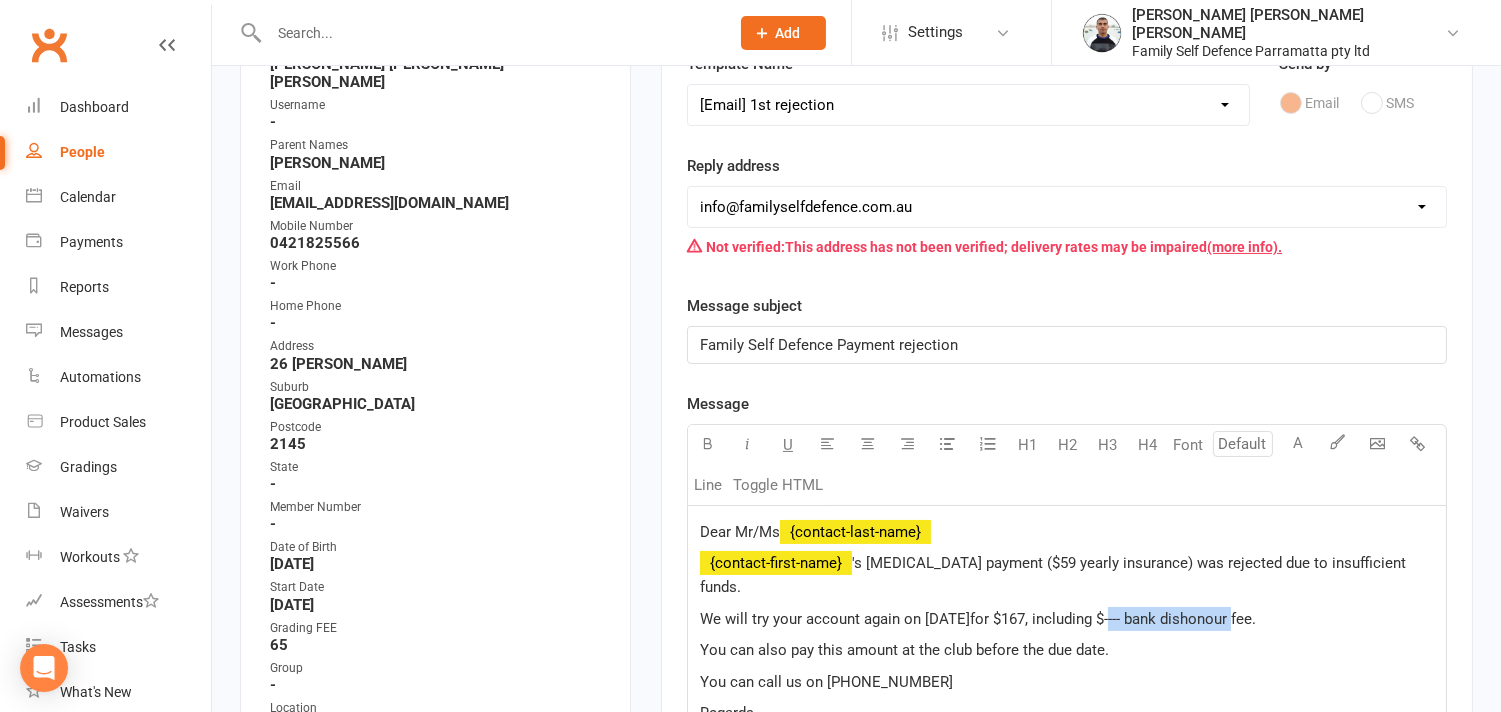 drag, startPoint x: 1141, startPoint y: 592, endPoint x: 1261, endPoint y: 596, distance: 120.06665 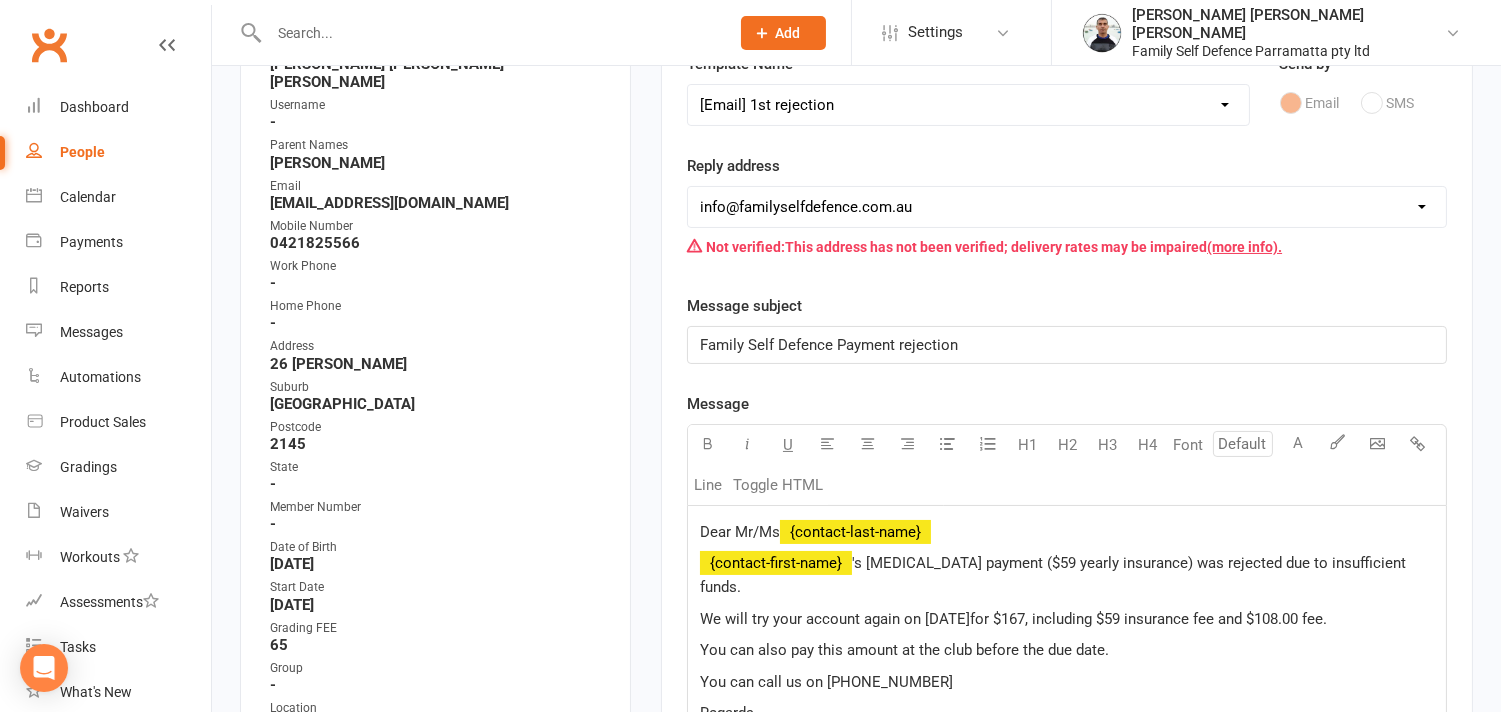click on "for $167, including $59 insurance fee and $108.00 fee." 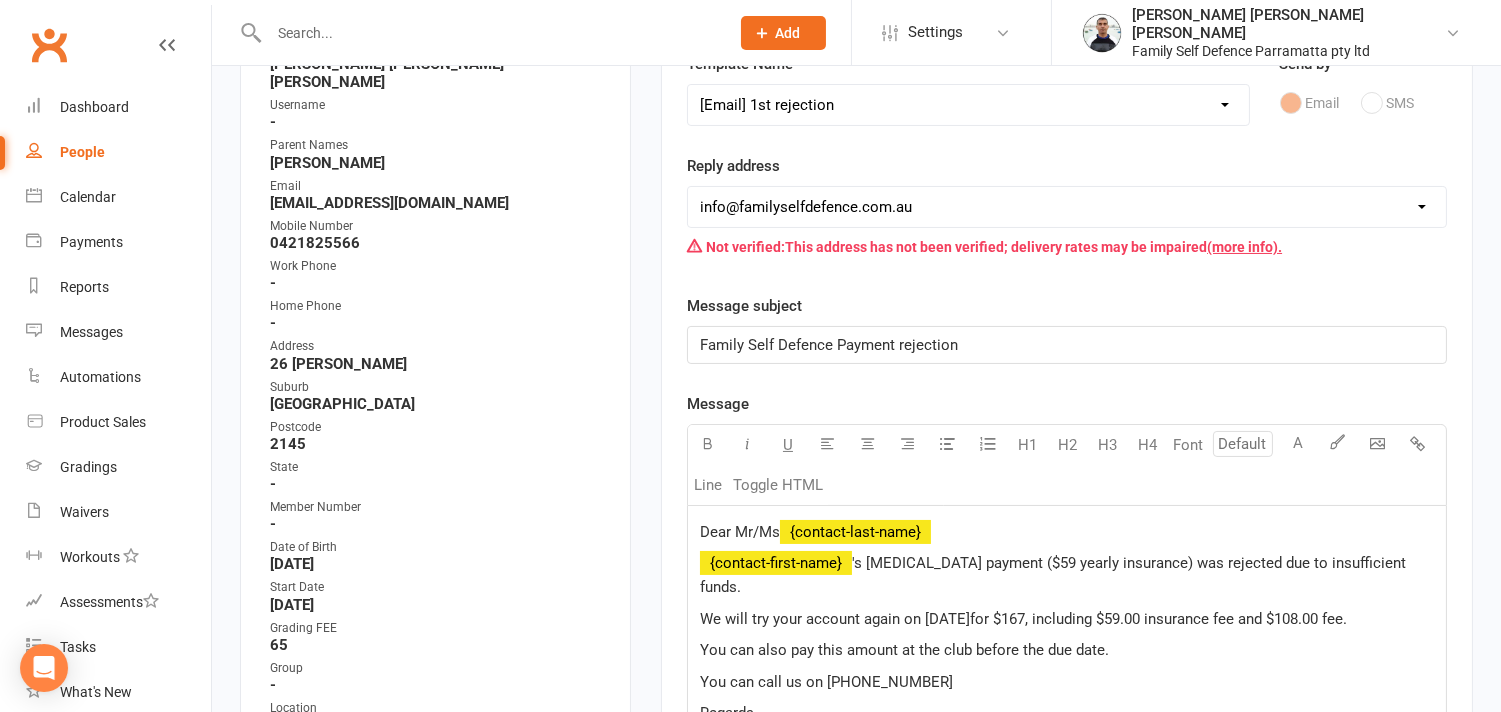 click on "for $167, including $59.00 insurance fee and $108.00 fee." 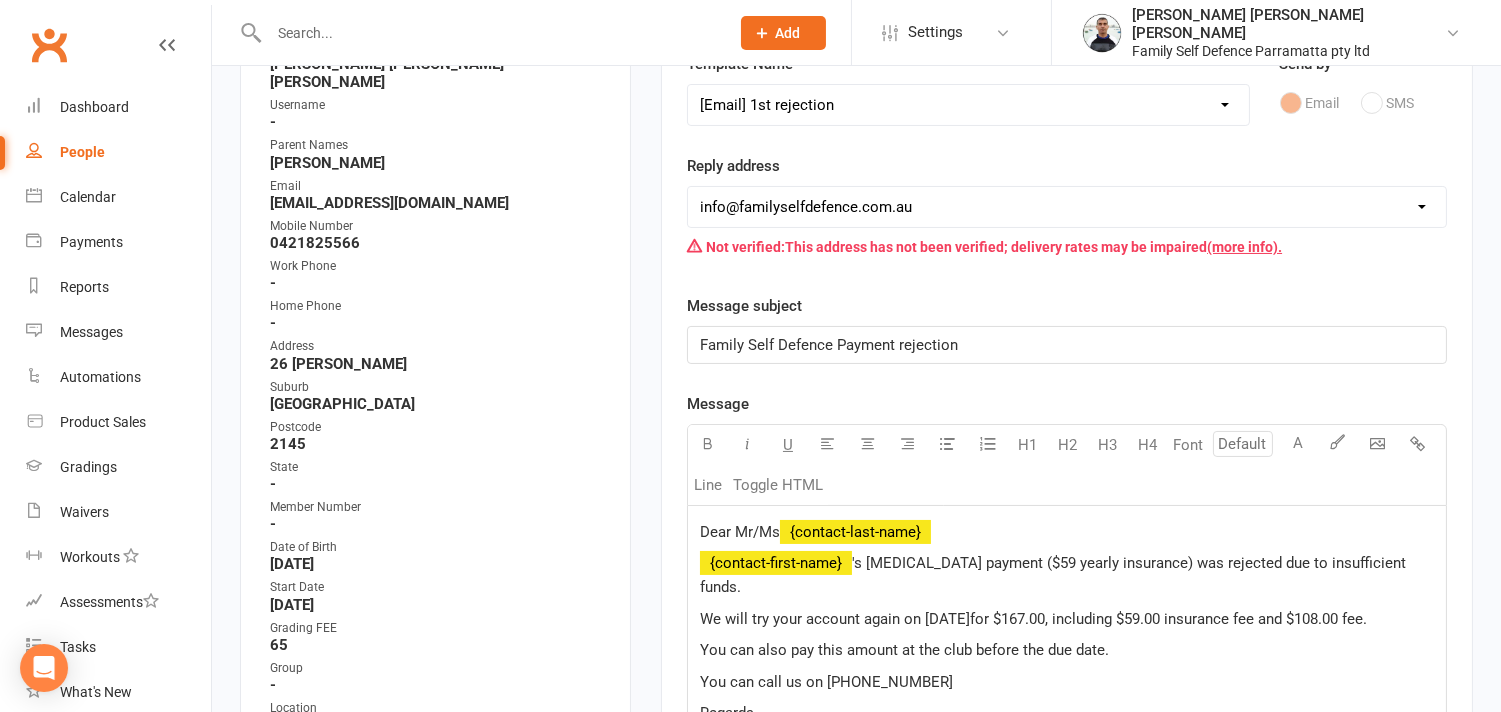 click on "for $167.00, including $59.00 insurance fee and $108.00 fee." 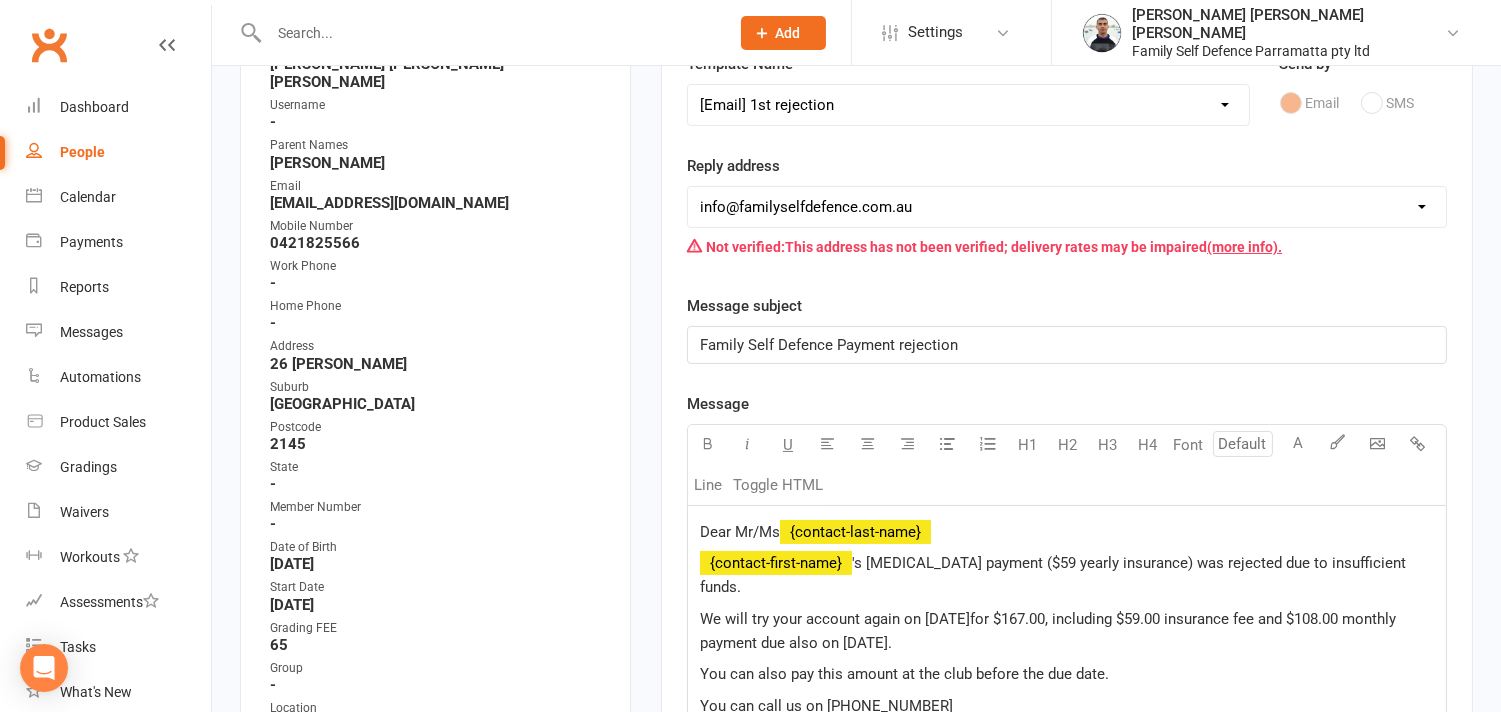 drag, startPoint x: 985, startPoint y: 621, endPoint x: 702, endPoint y: 600, distance: 283.77808 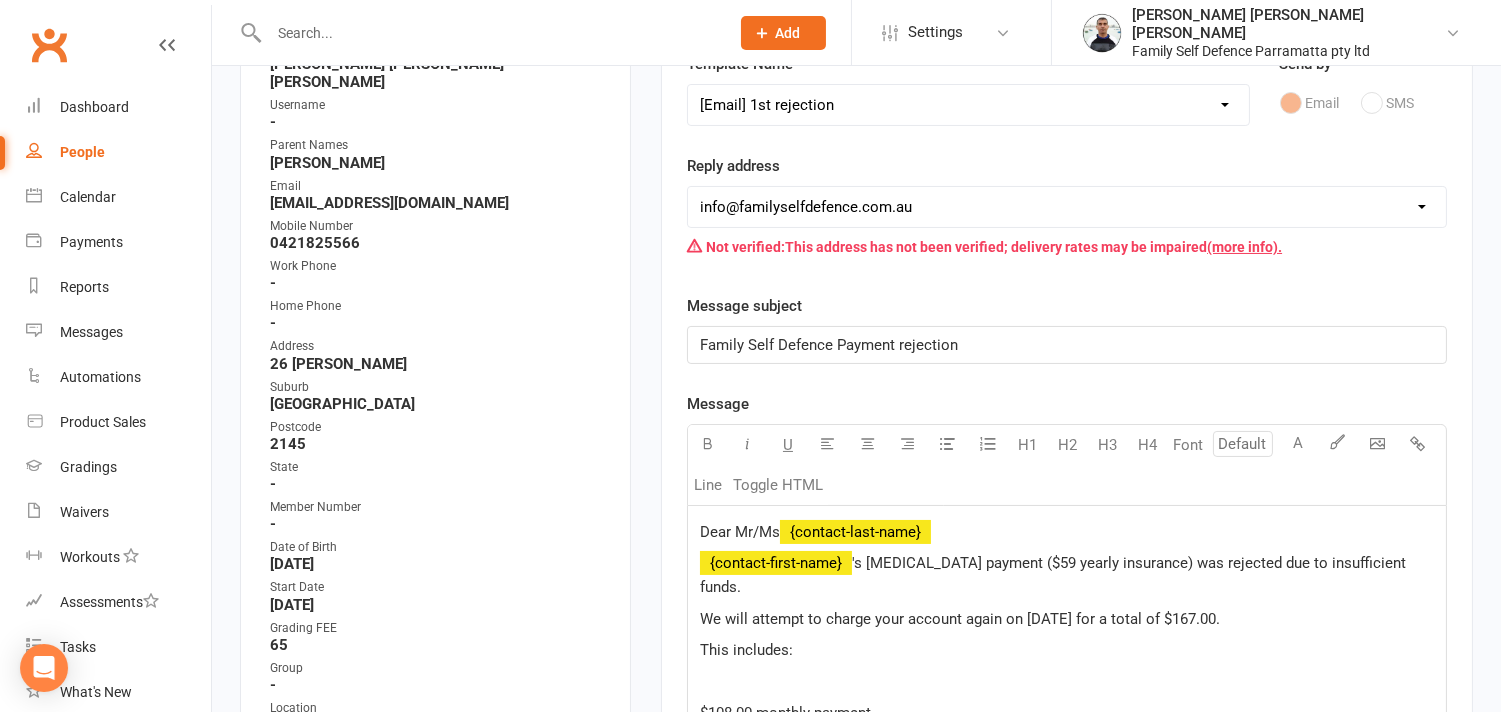 scroll, scrollTop: 728, scrollLeft: 0, axis: vertical 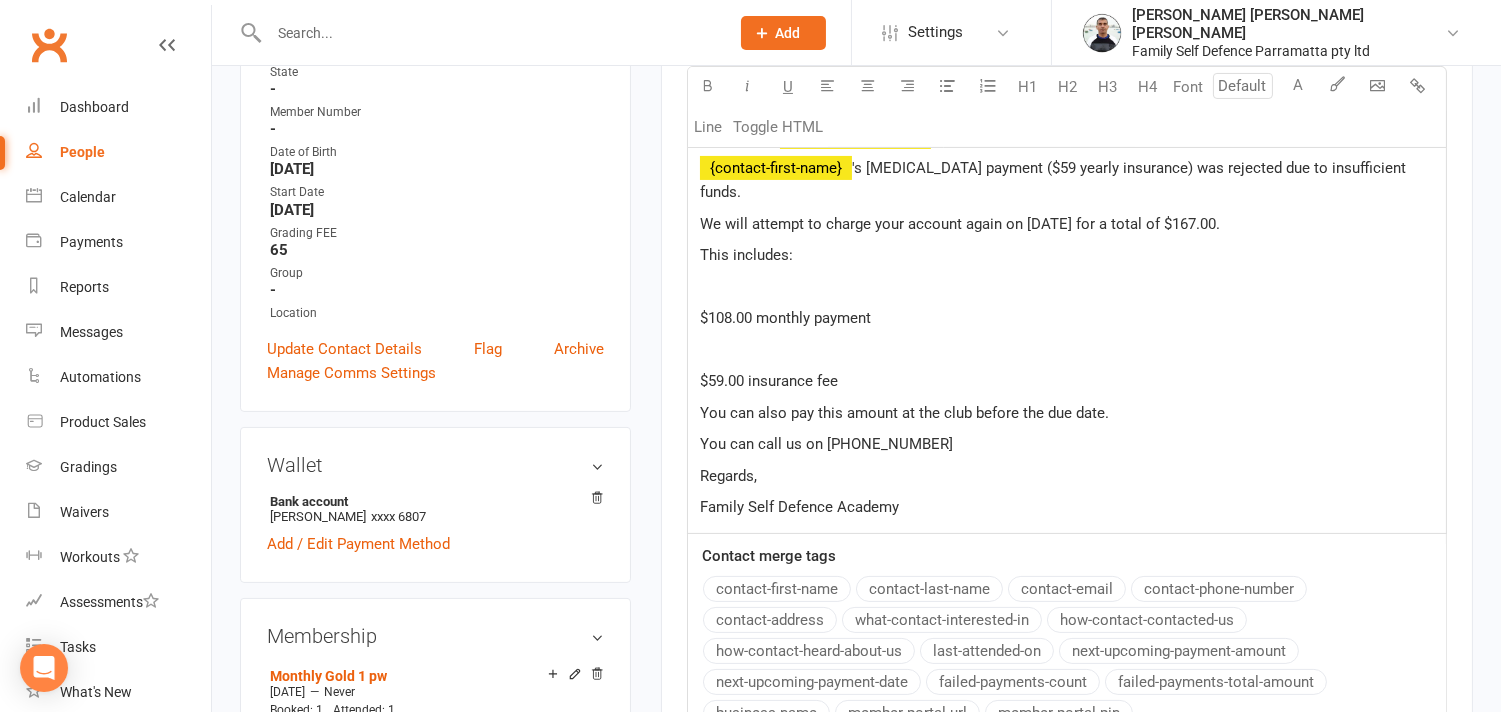 click on "This includes:" 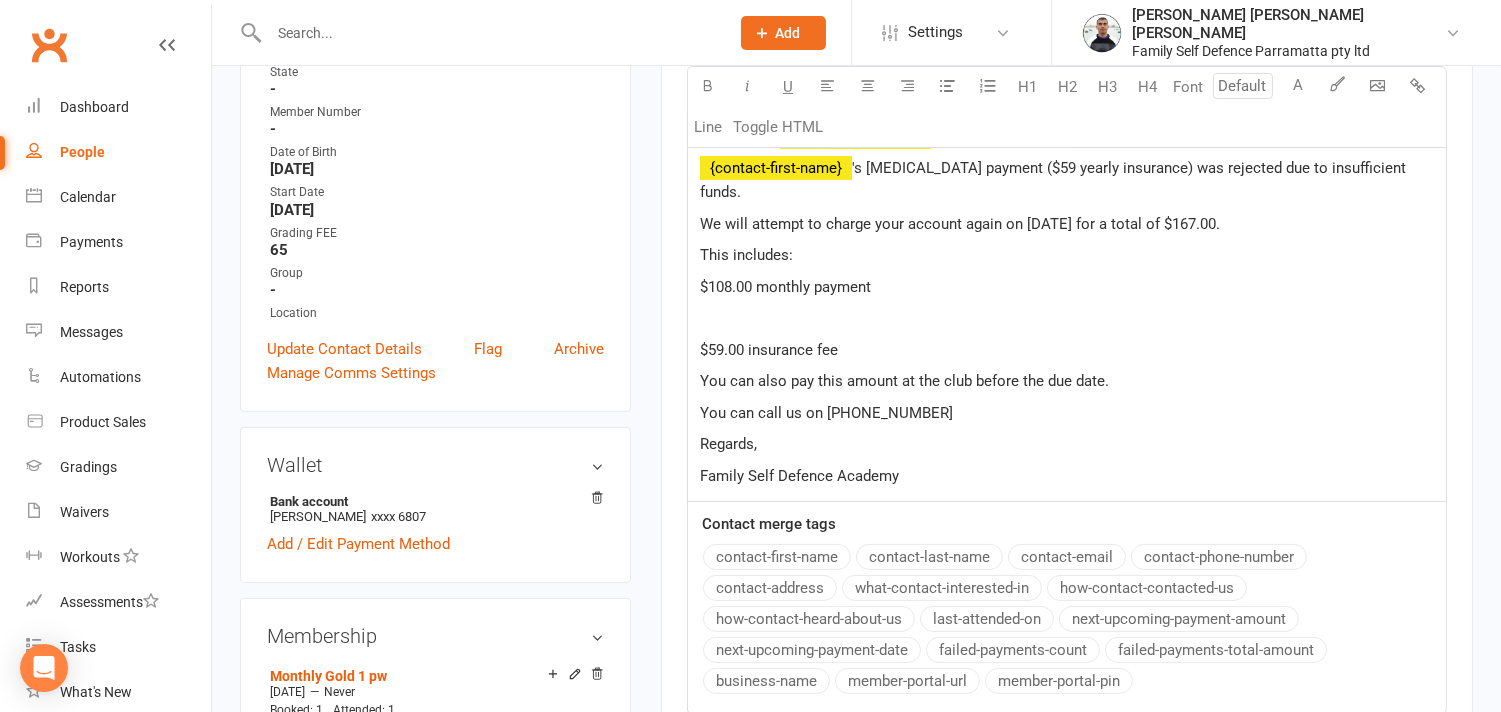 click on "$108.00 monthly payment" 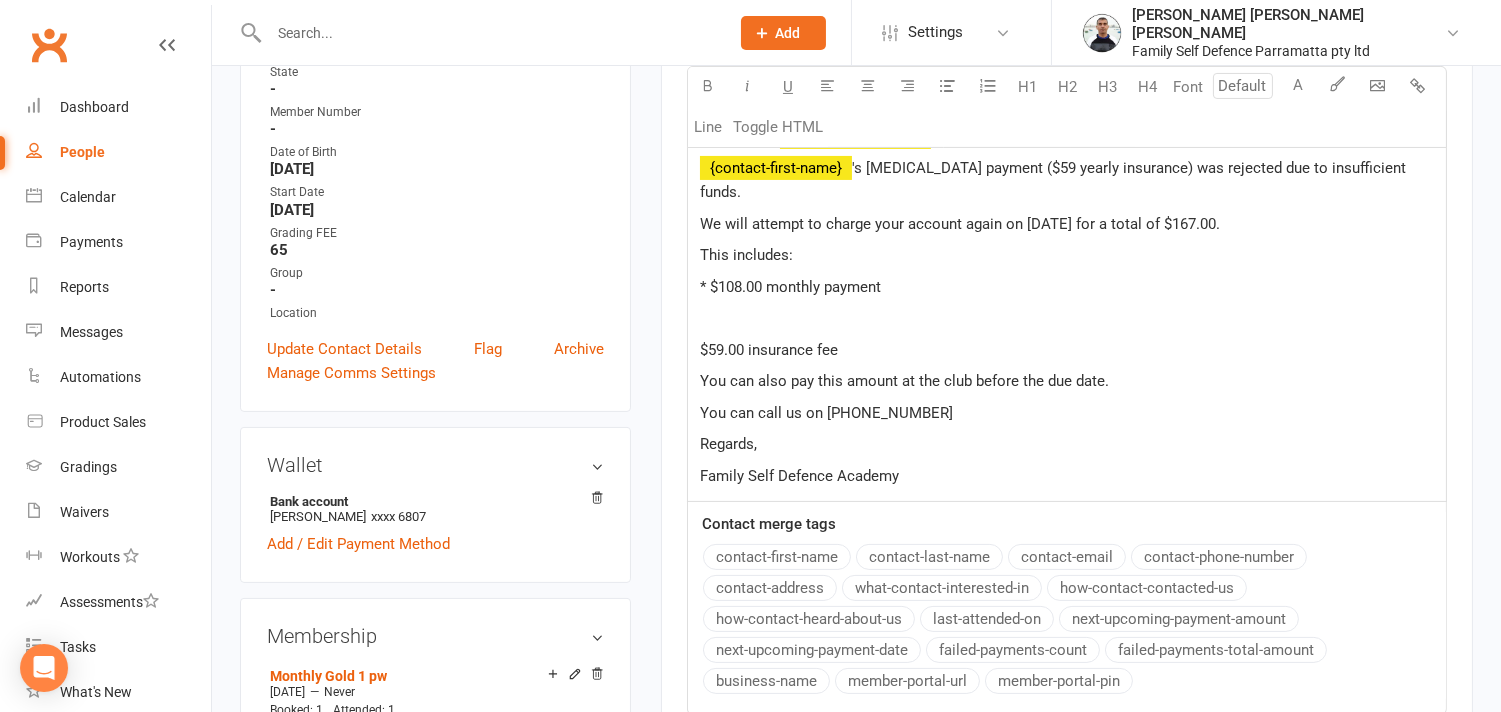 click on "* $108.00 monthly payment" 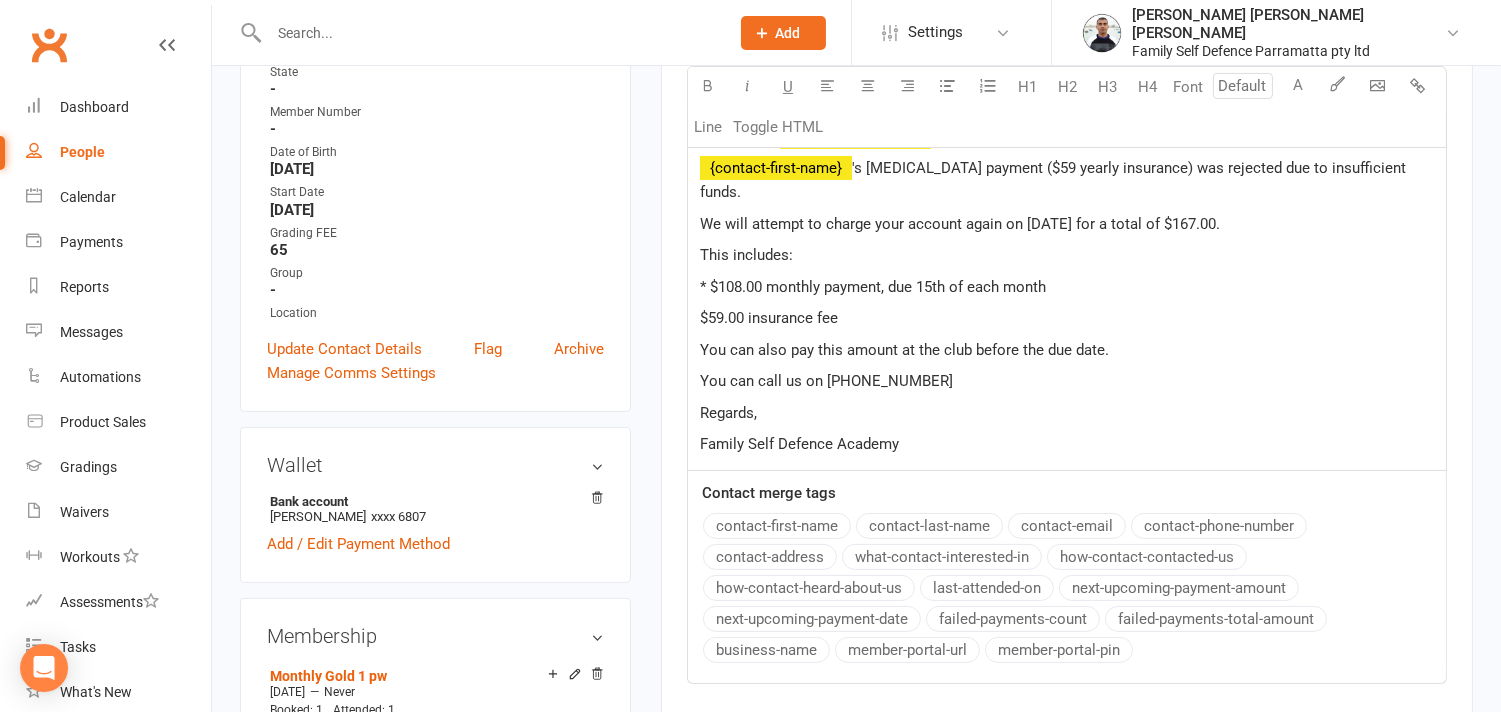 click on "Dear Mr/Ms  [PERSON_NAME] {contact-last-name} ﻿ ﻿ {contact-first-name}  's [MEDICAL_DATA] payment ($59 yearly insurance) was rejected due to insufficient funds. We will attempt to charge your account again on [DATE] for a total of $167.00. This includes: * $108.00 monthly payment, due 15th of each month $59.00 insurance fee You can also pay this amount at the club before the due date. You can call us on [PHONE_NUMBER] Regards, Family Self Defence Academy" 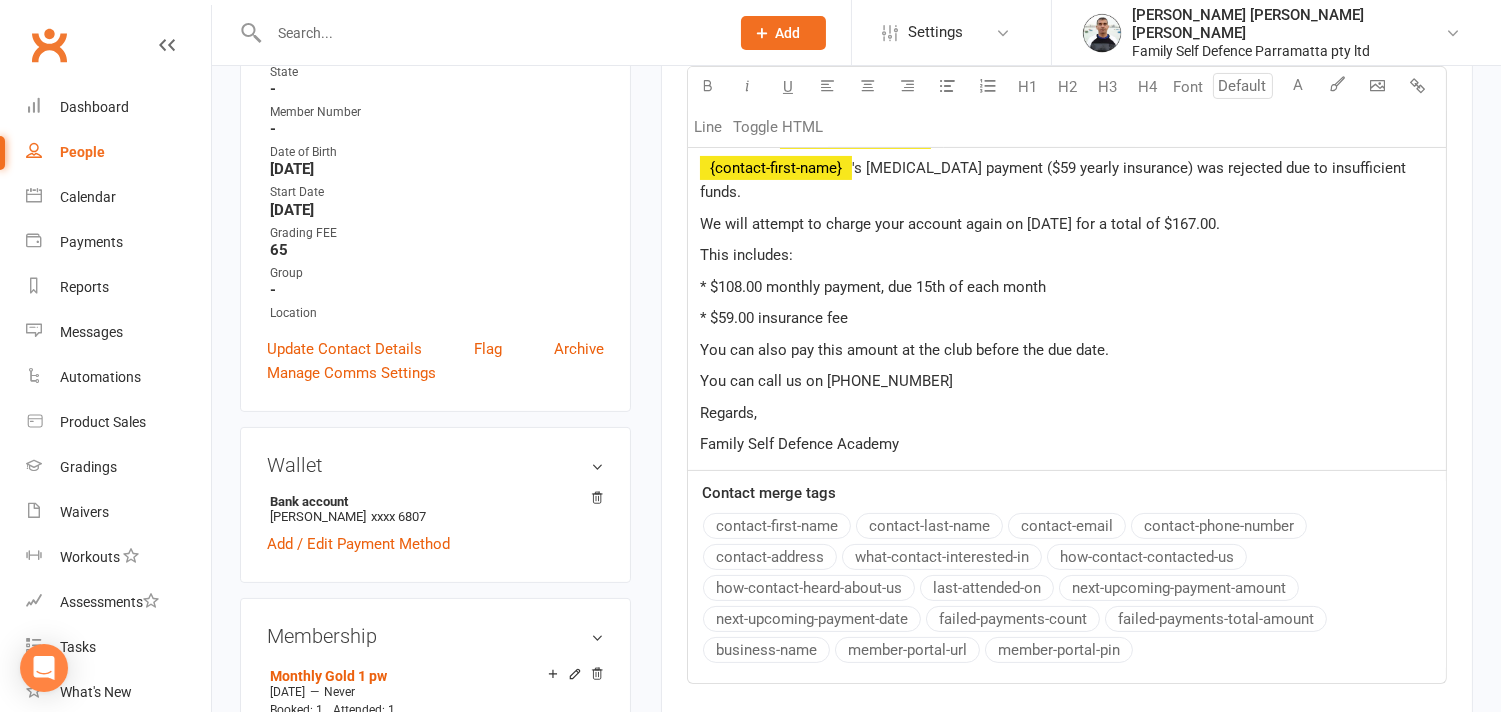 click on "* $59.00 insurance fee" 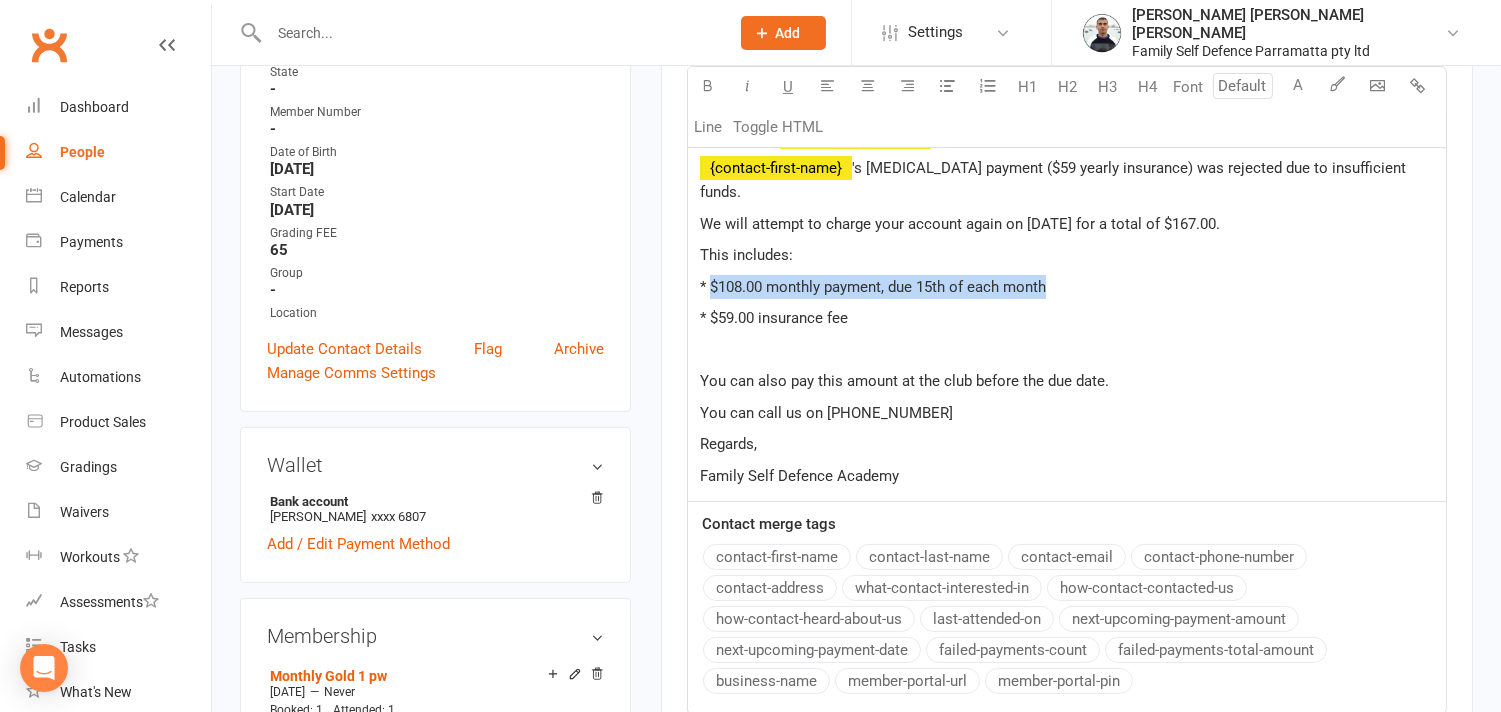 drag, startPoint x: 1055, startPoint y: 265, endPoint x: 713, endPoint y: 258, distance: 342.07162 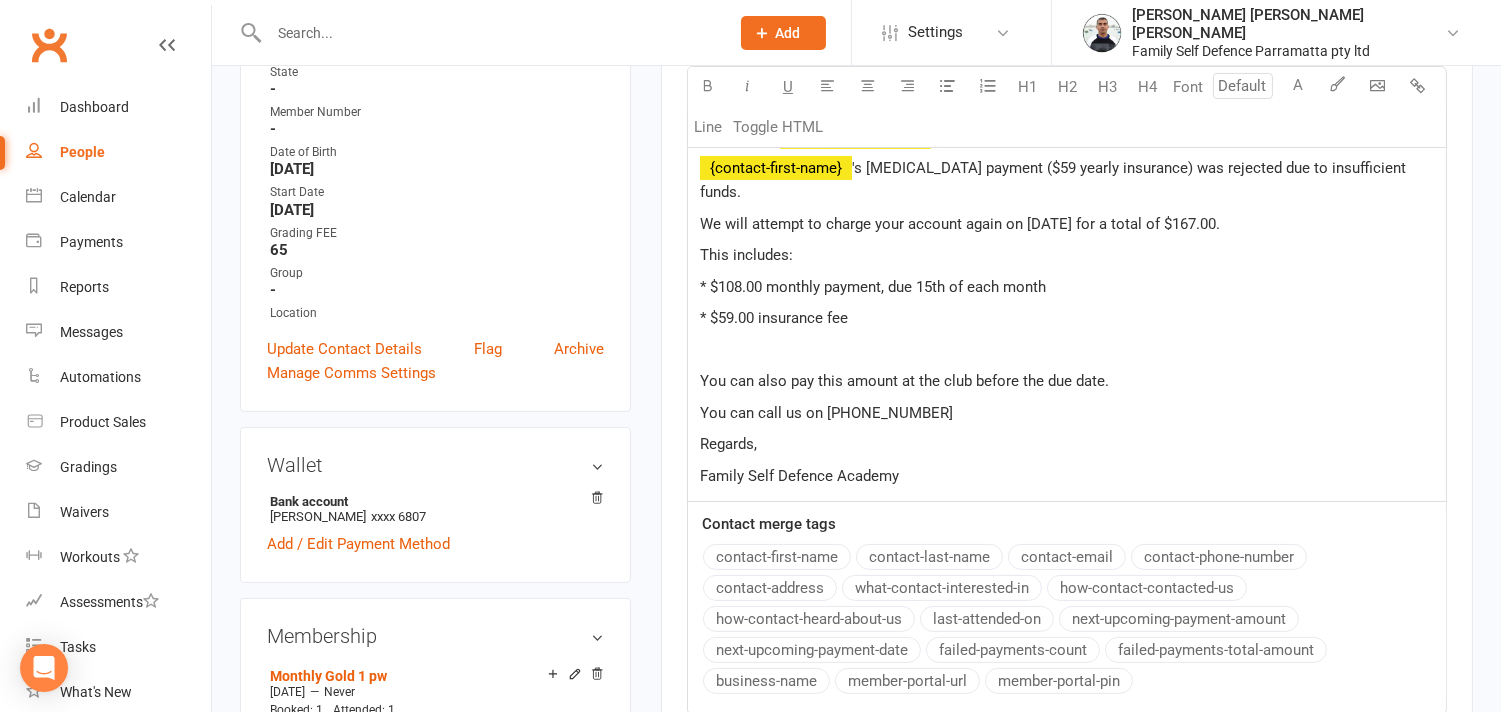 click on "* $108.00 monthly payment, due 15th of each month" 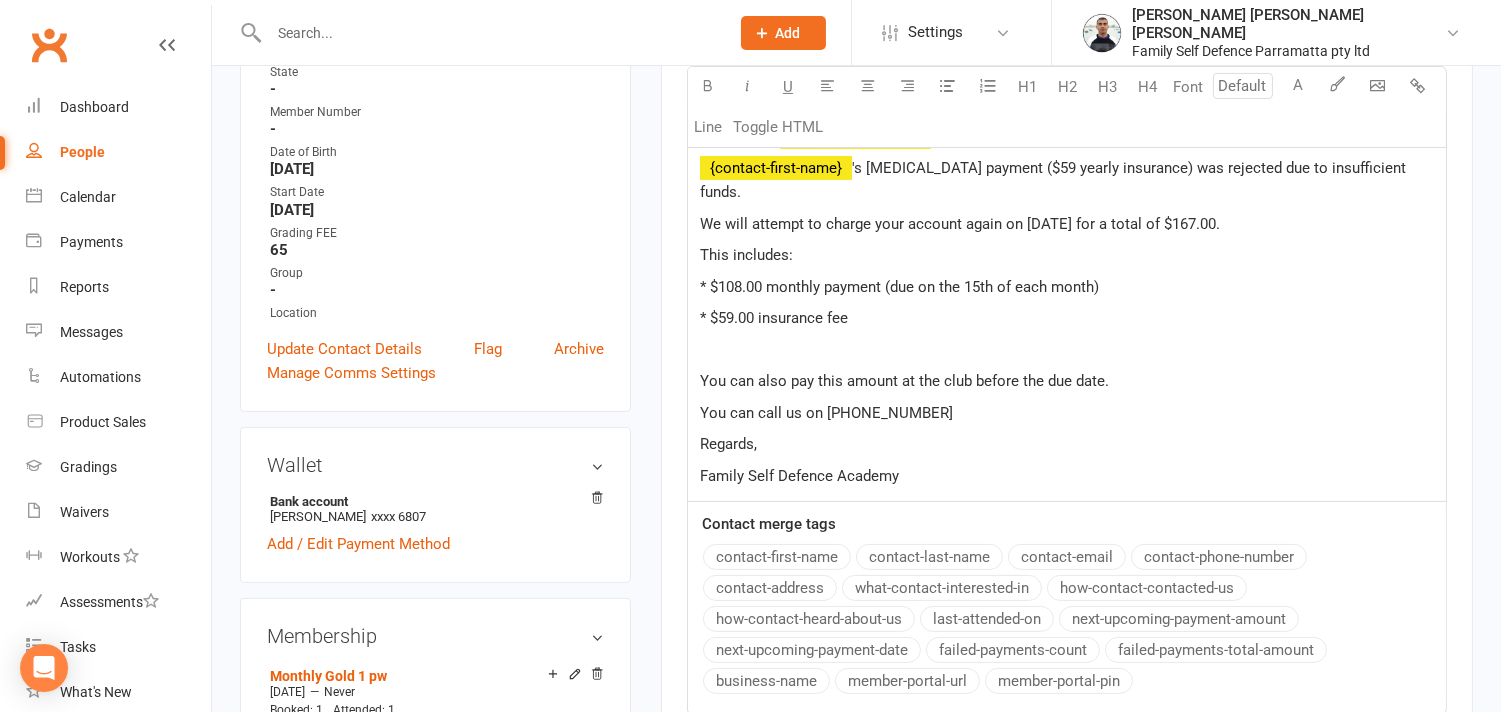 click on "You can call us on [PHONE_NUMBER]" 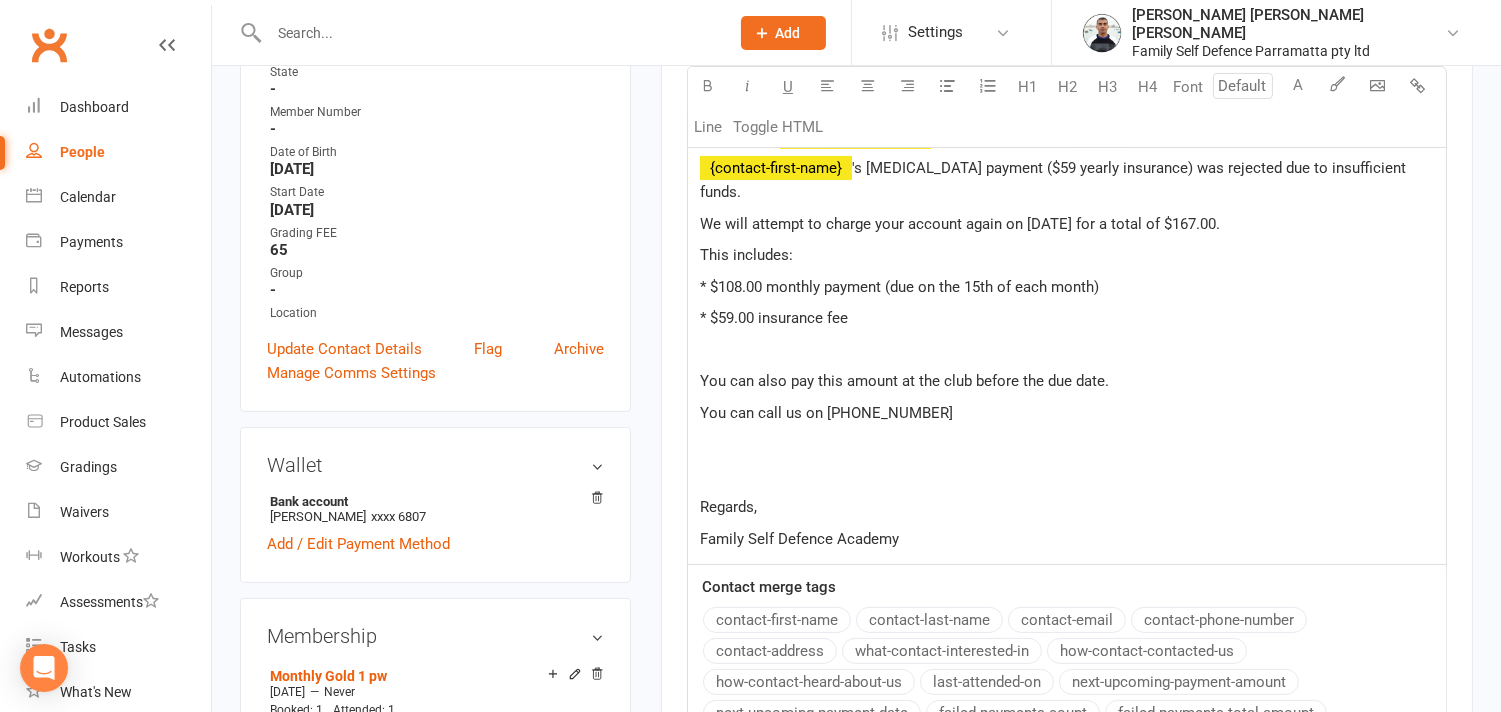 click on "﻿" 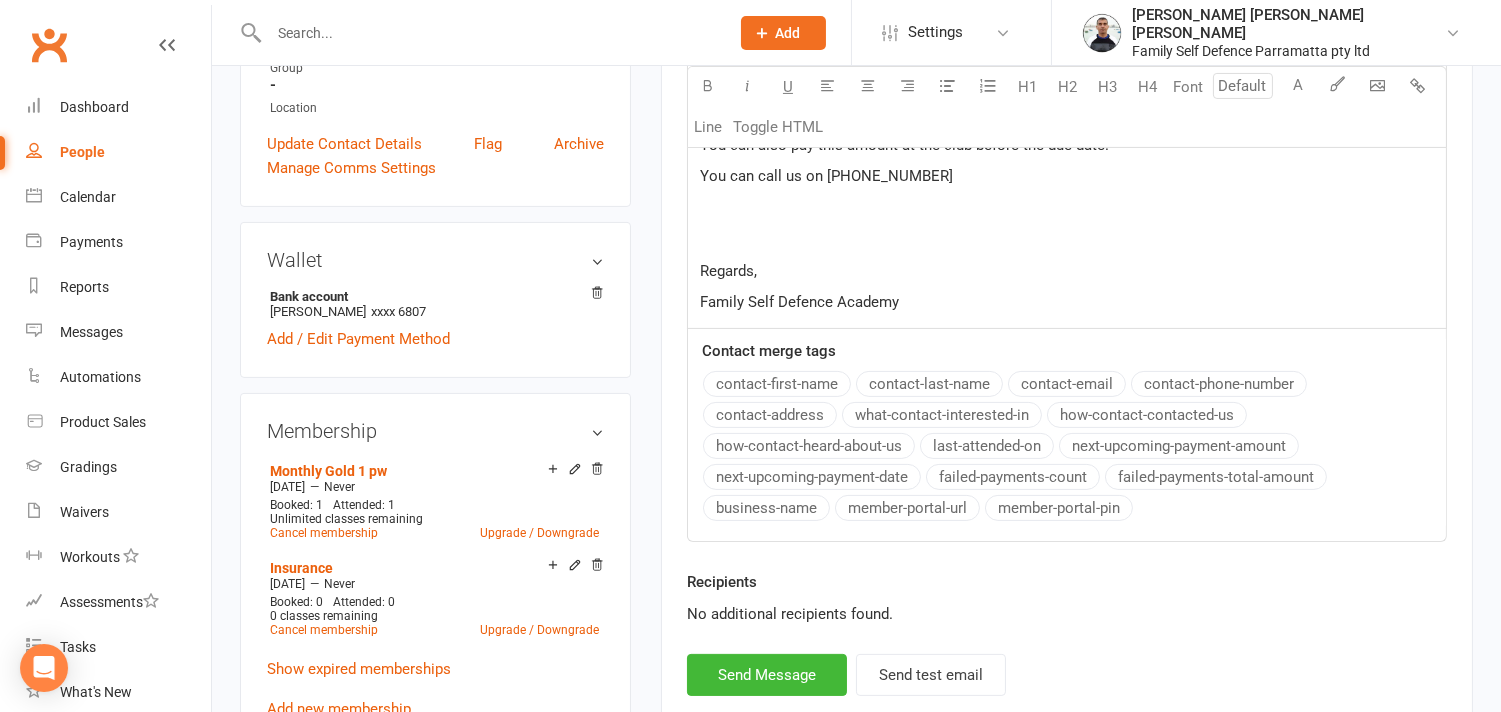 scroll, scrollTop: 951, scrollLeft: 0, axis: vertical 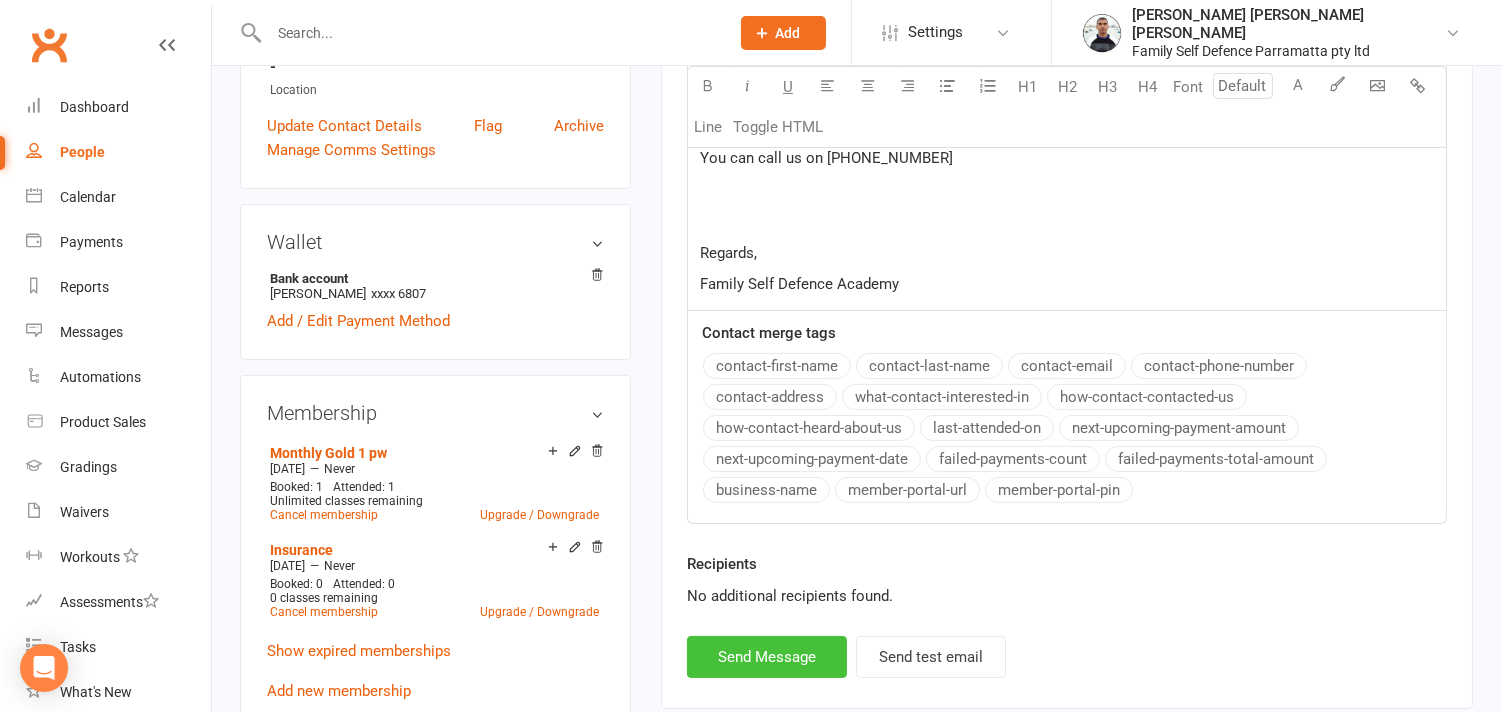 click on "Send Message" at bounding box center (767, 657) 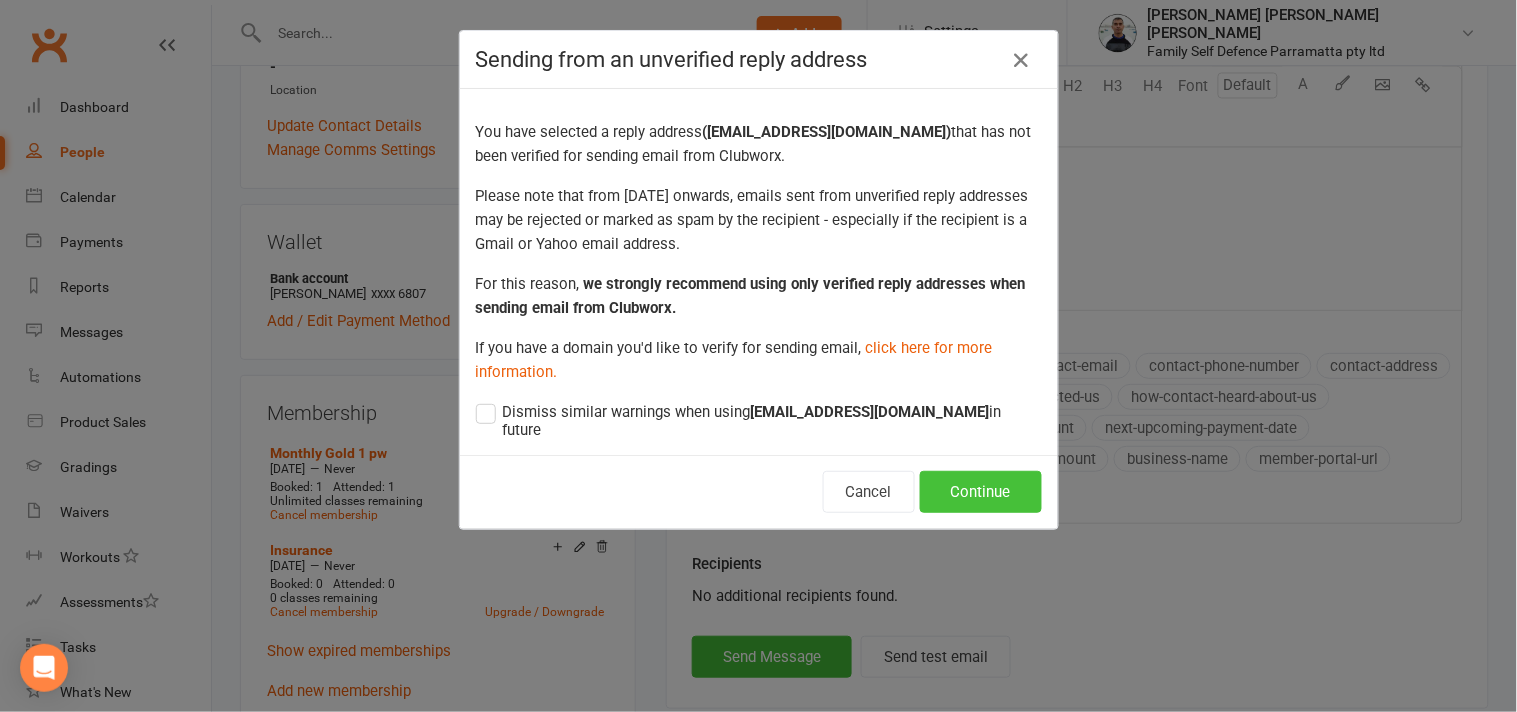 click on "Continue" at bounding box center (981, 492) 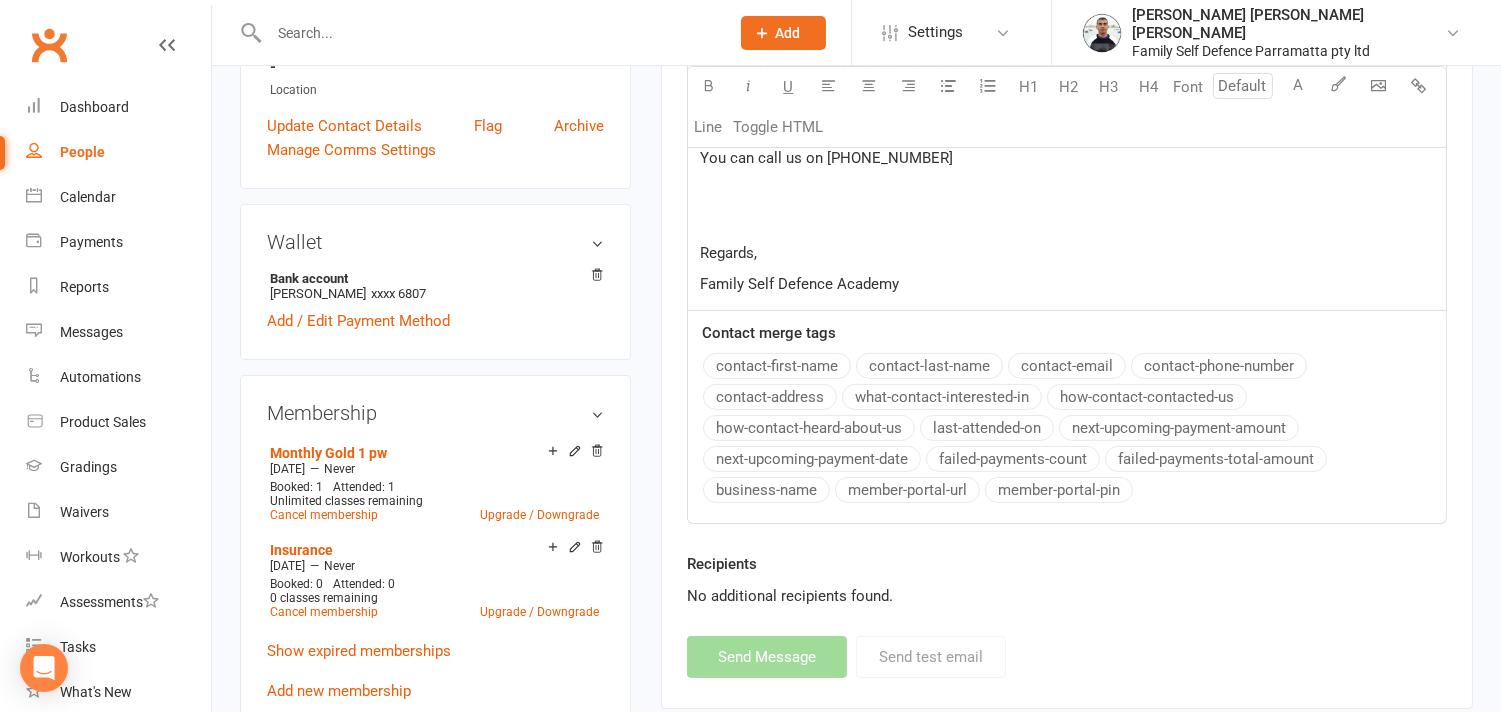 select 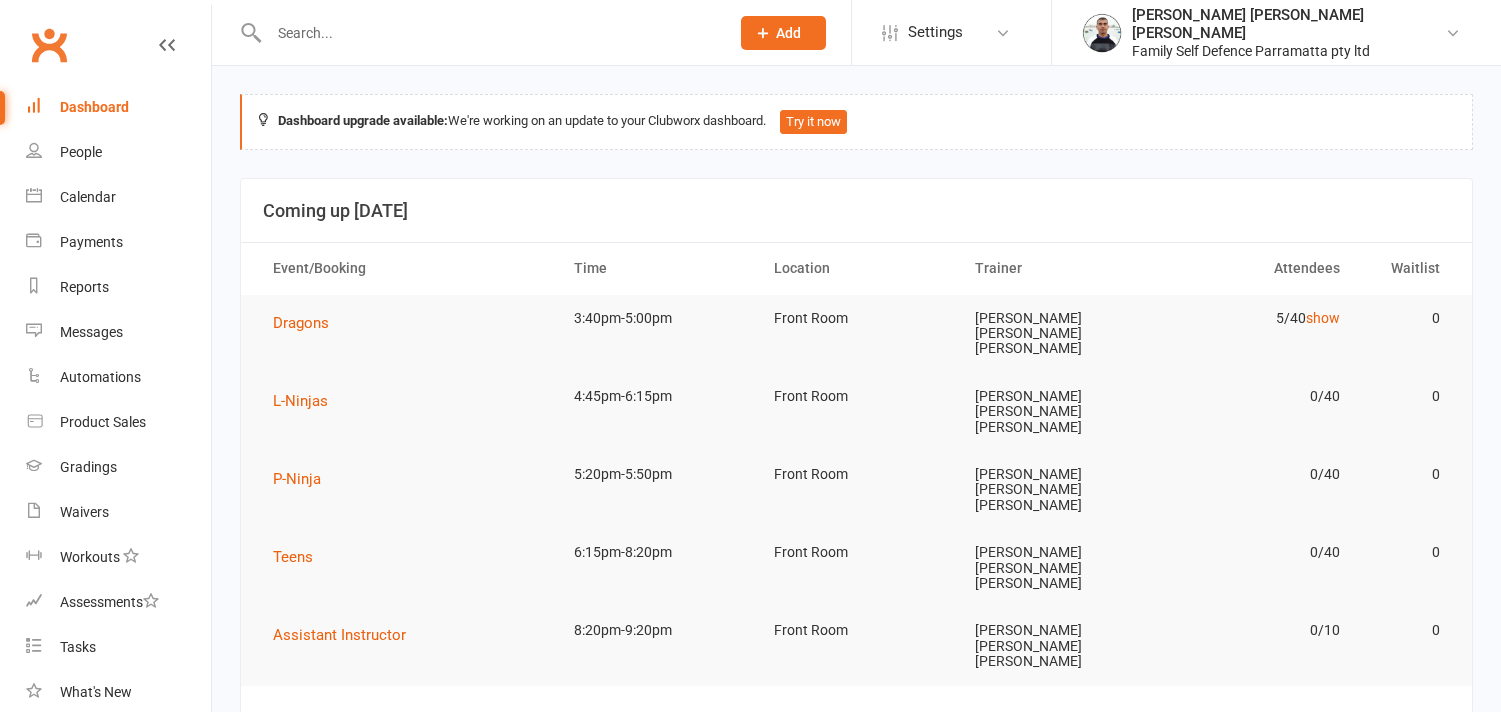 scroll, scrollTop: 0, scrollLeft: 0, axis: both 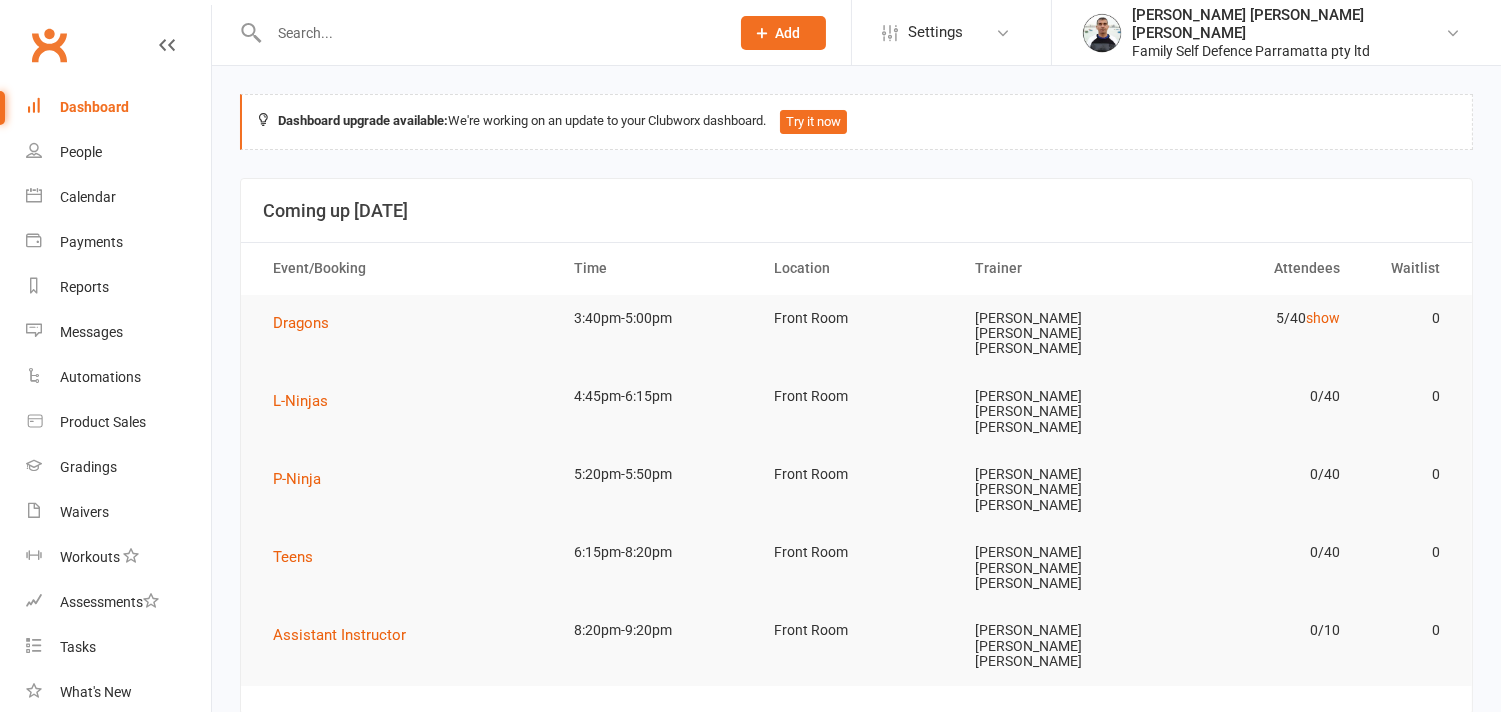 click at bounding box center (489, 33) 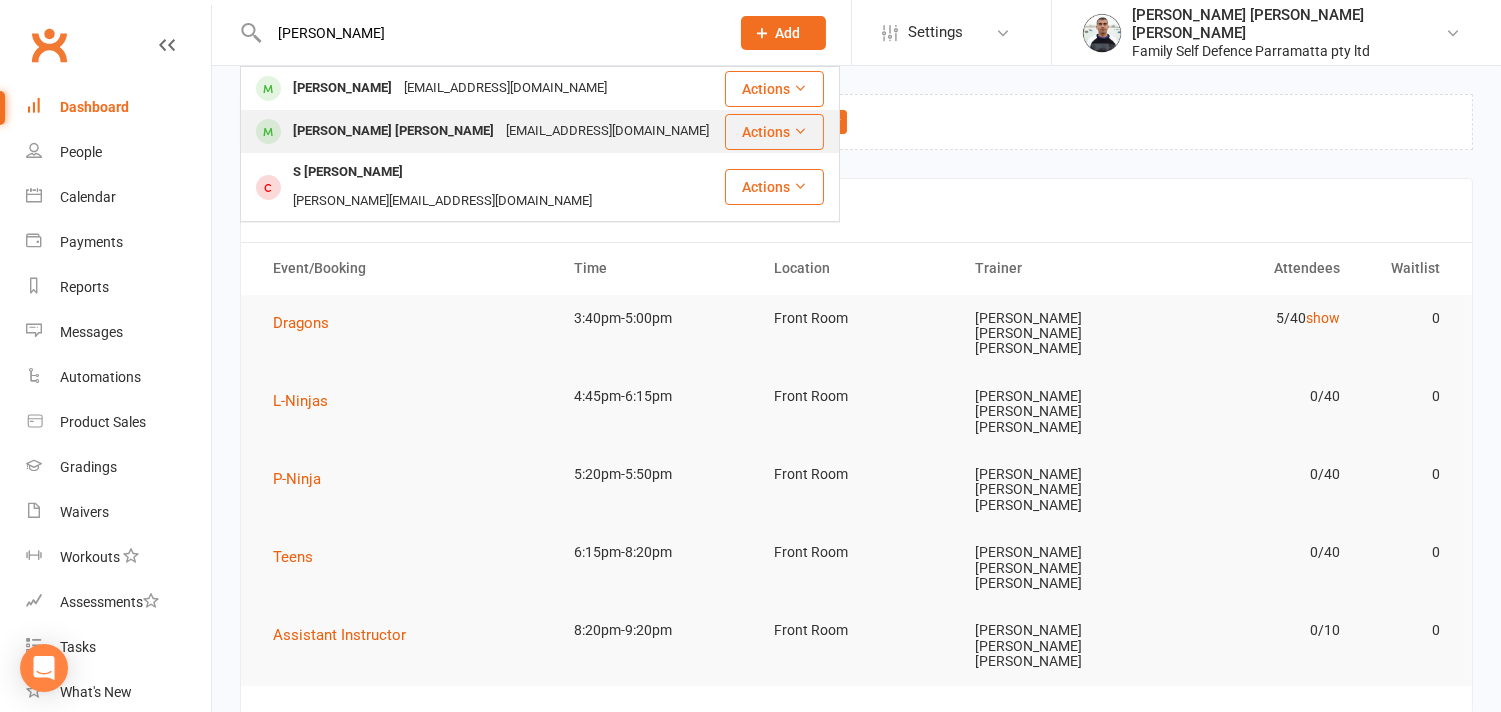 type on "bijo" 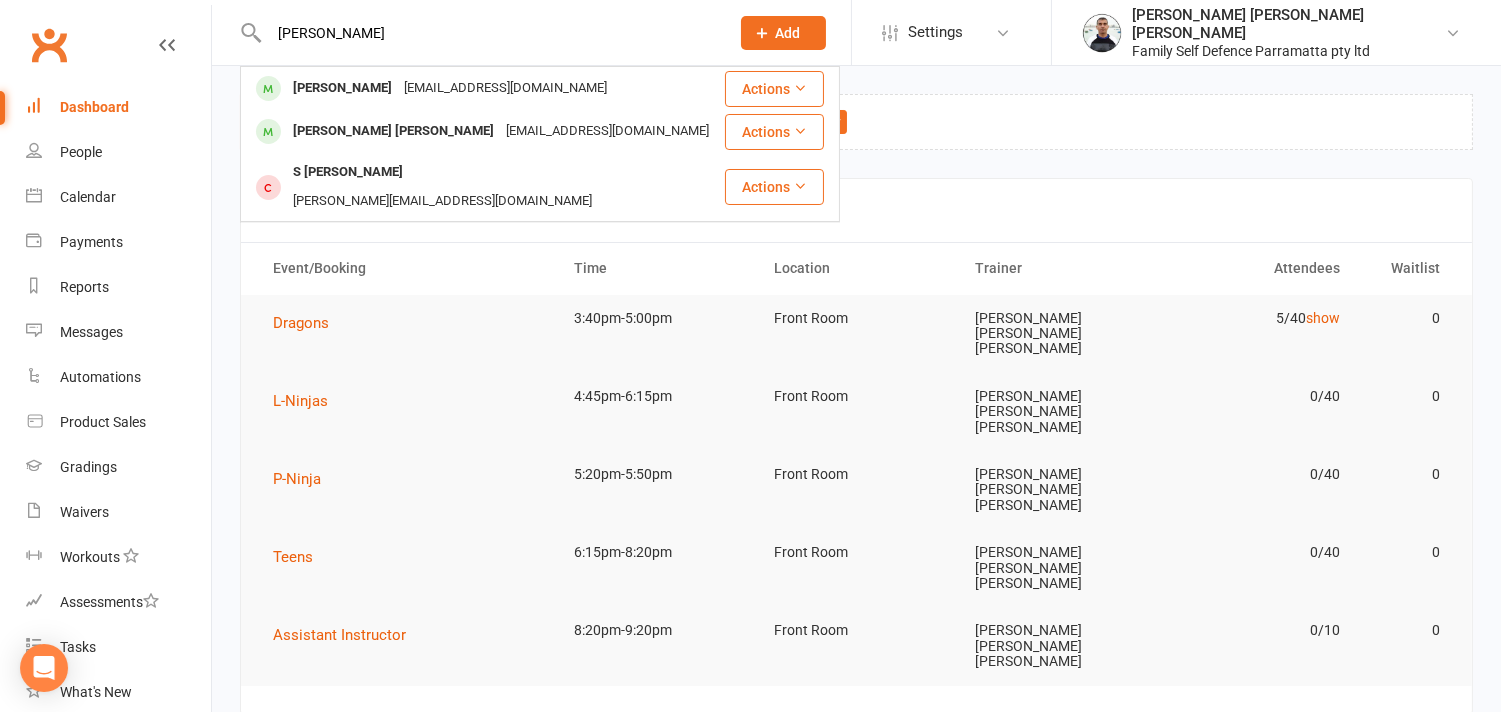 type 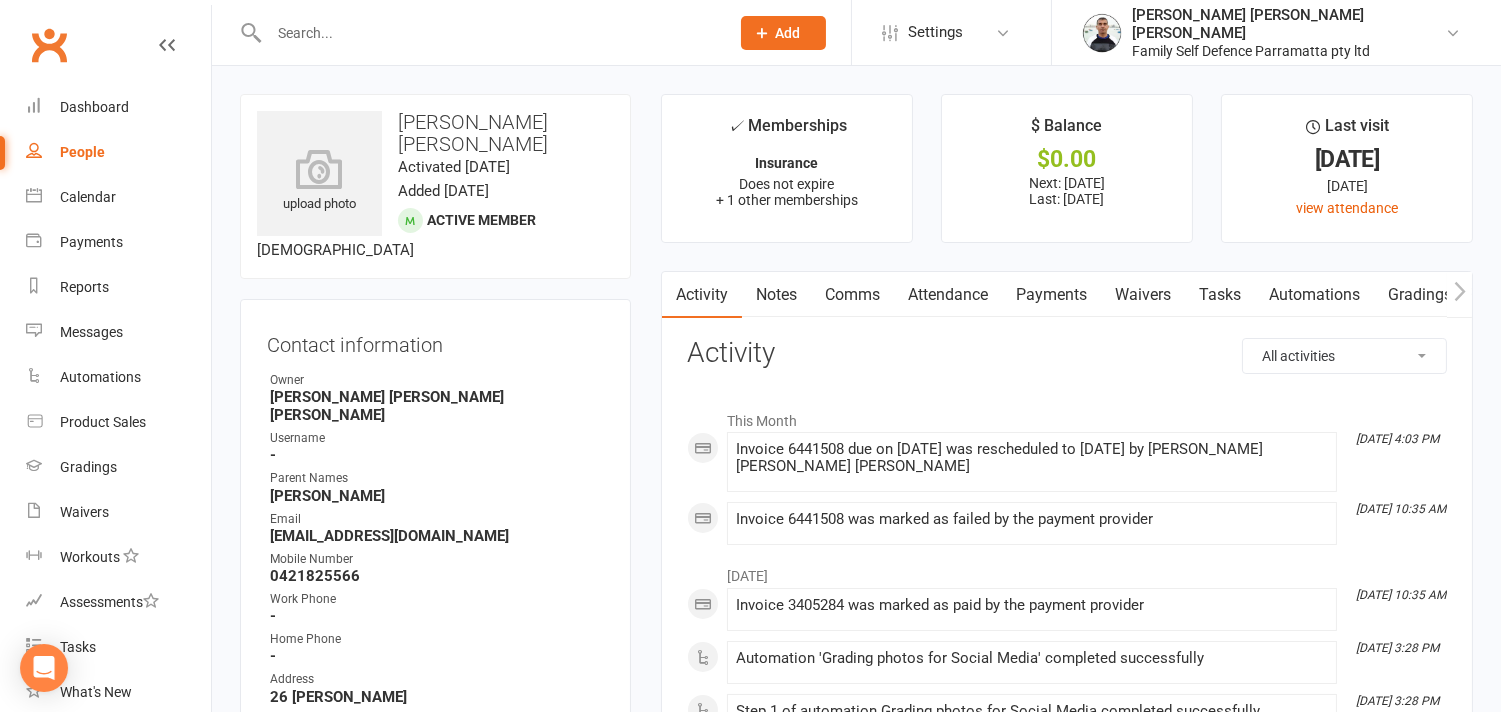 click on "Payments" at bounding box center (1051, 295) 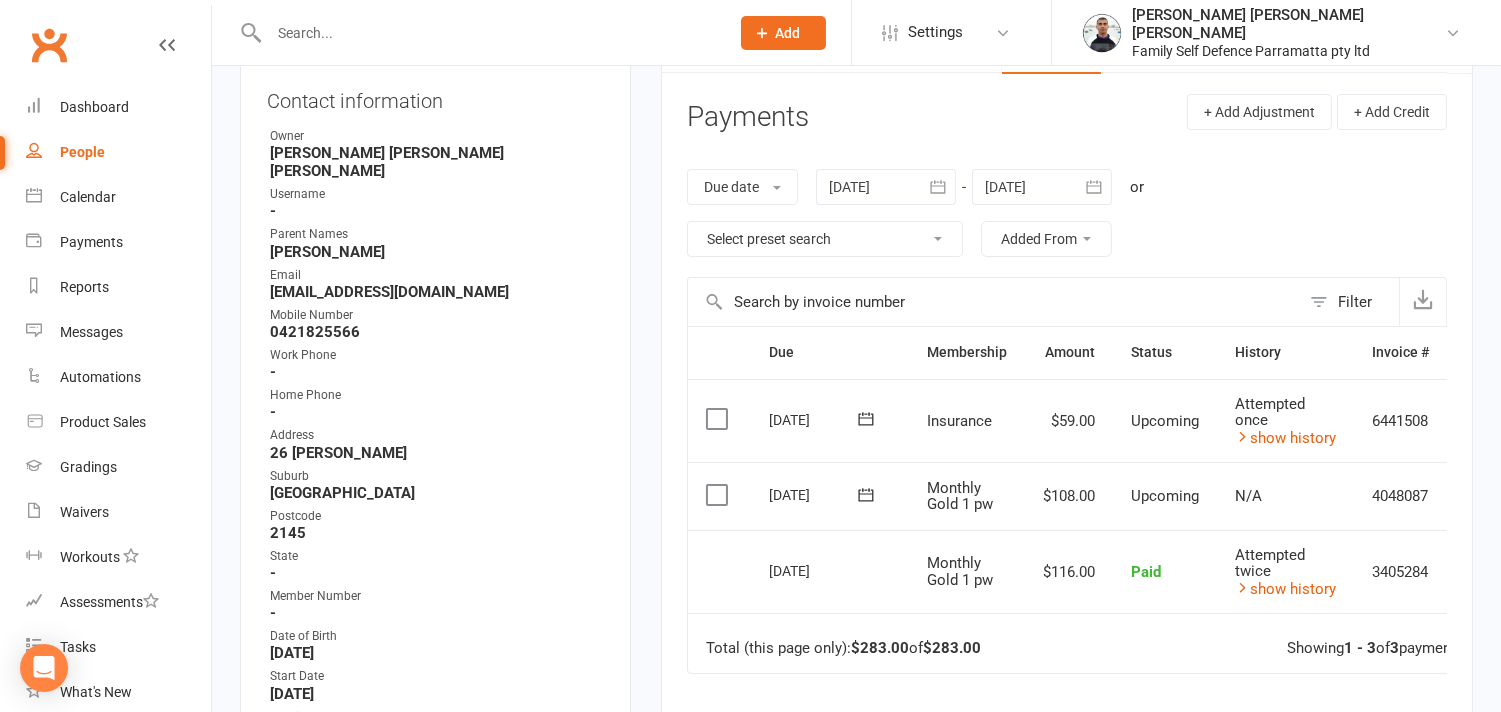 scroll, scrollTop: 333, scrollLeft: 0, axis: vertical 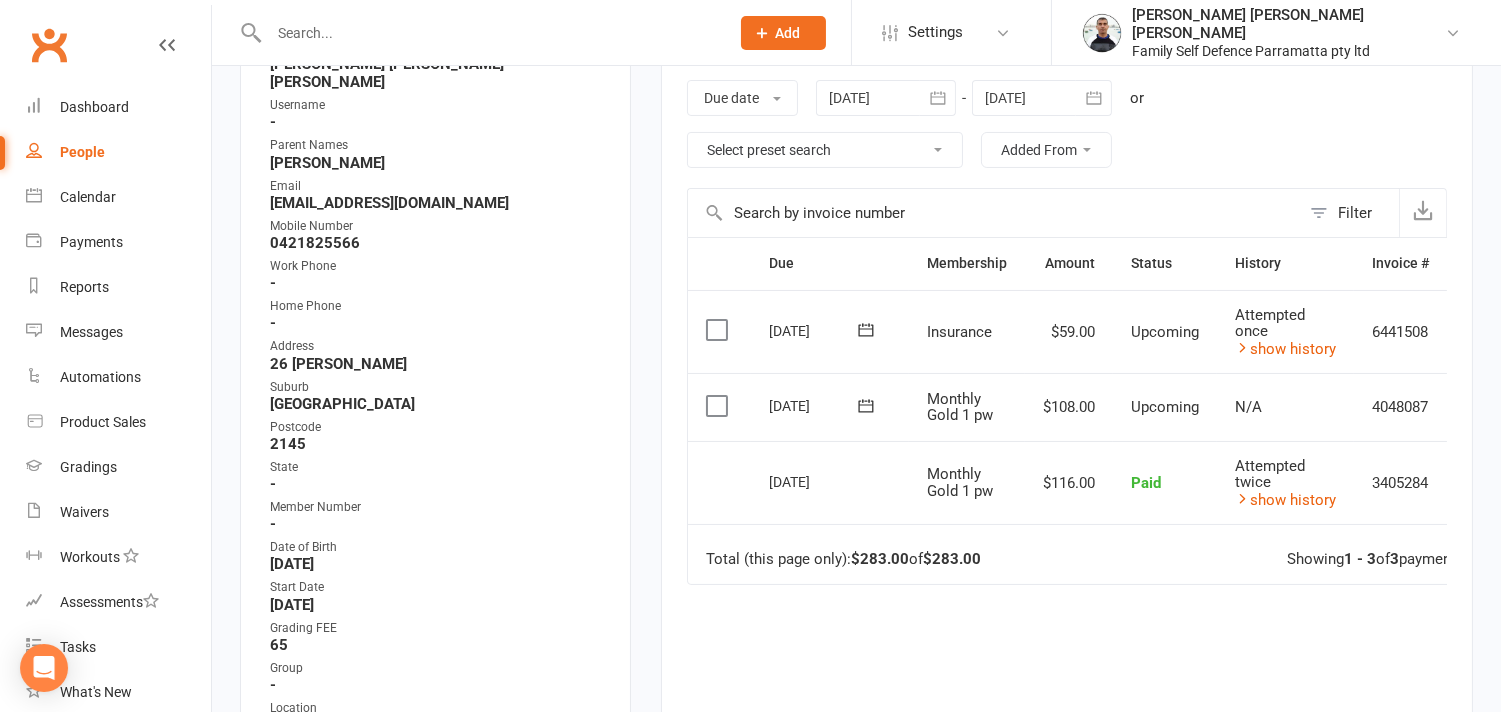 click 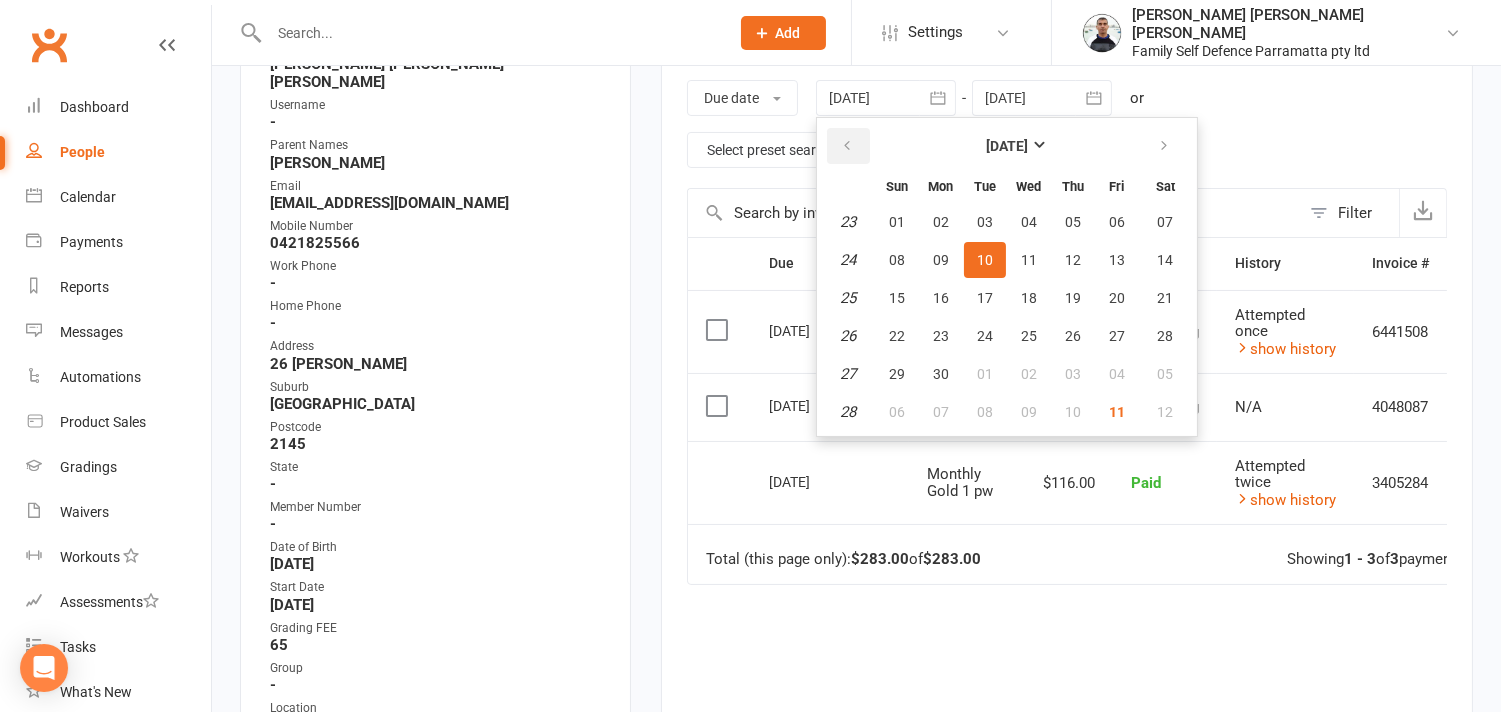 click at bounding box center (847, 146) 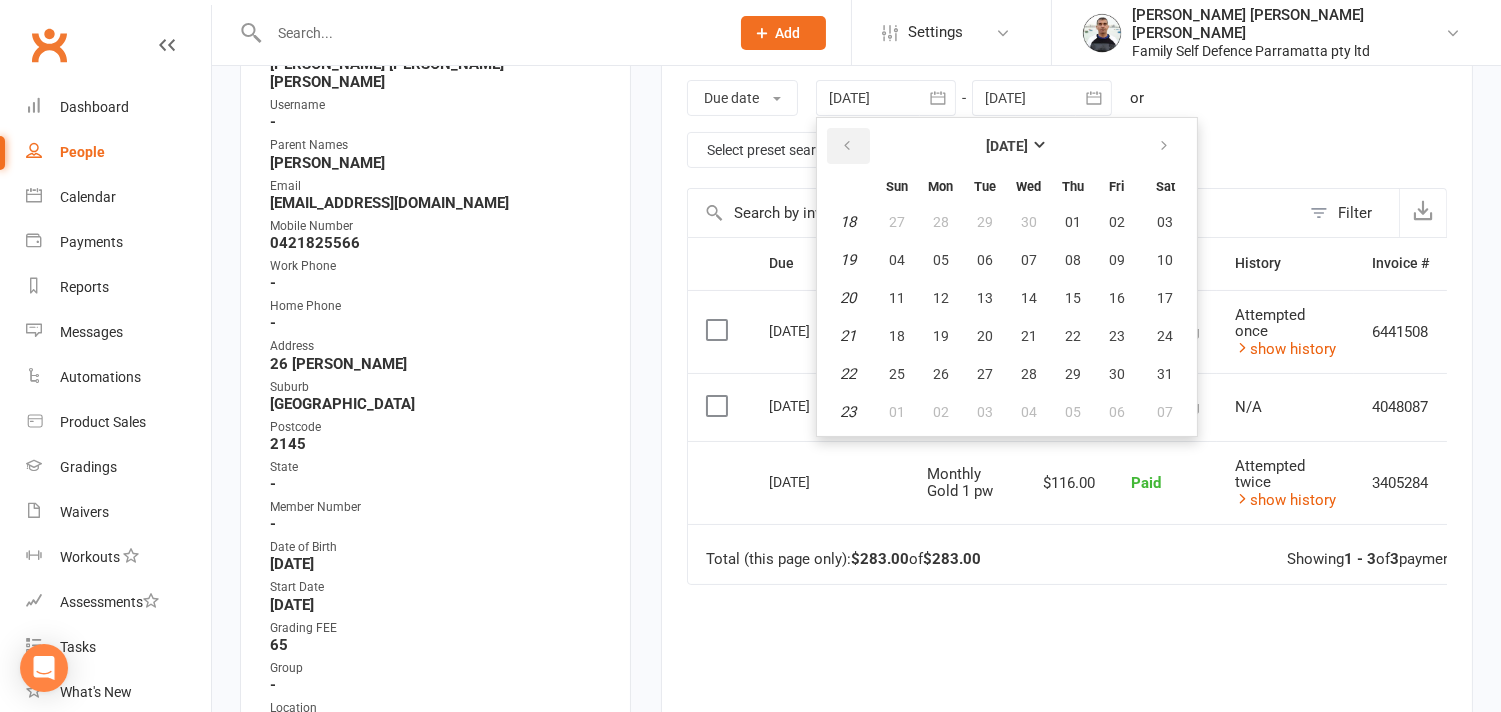 click at bounding box center (847, 146) 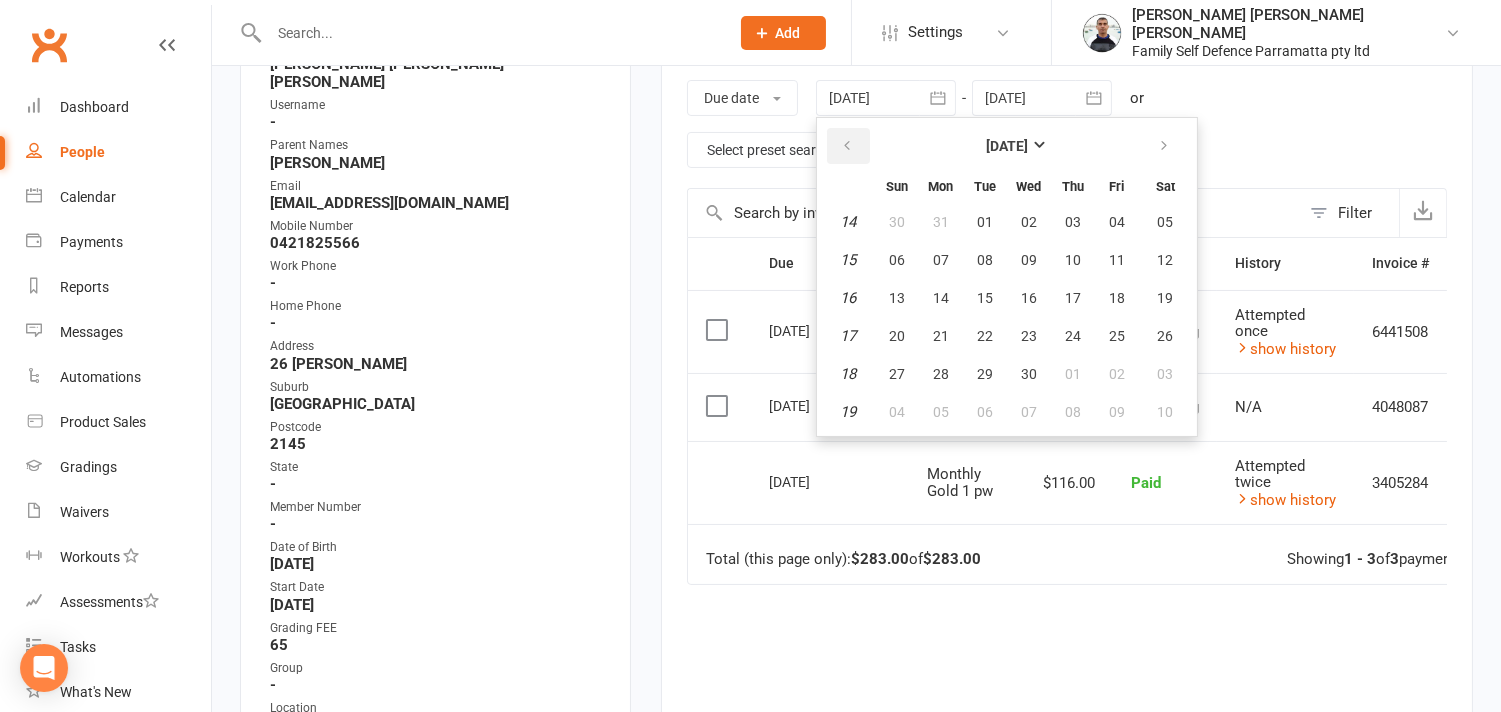 click at bounding box center (847, 146) 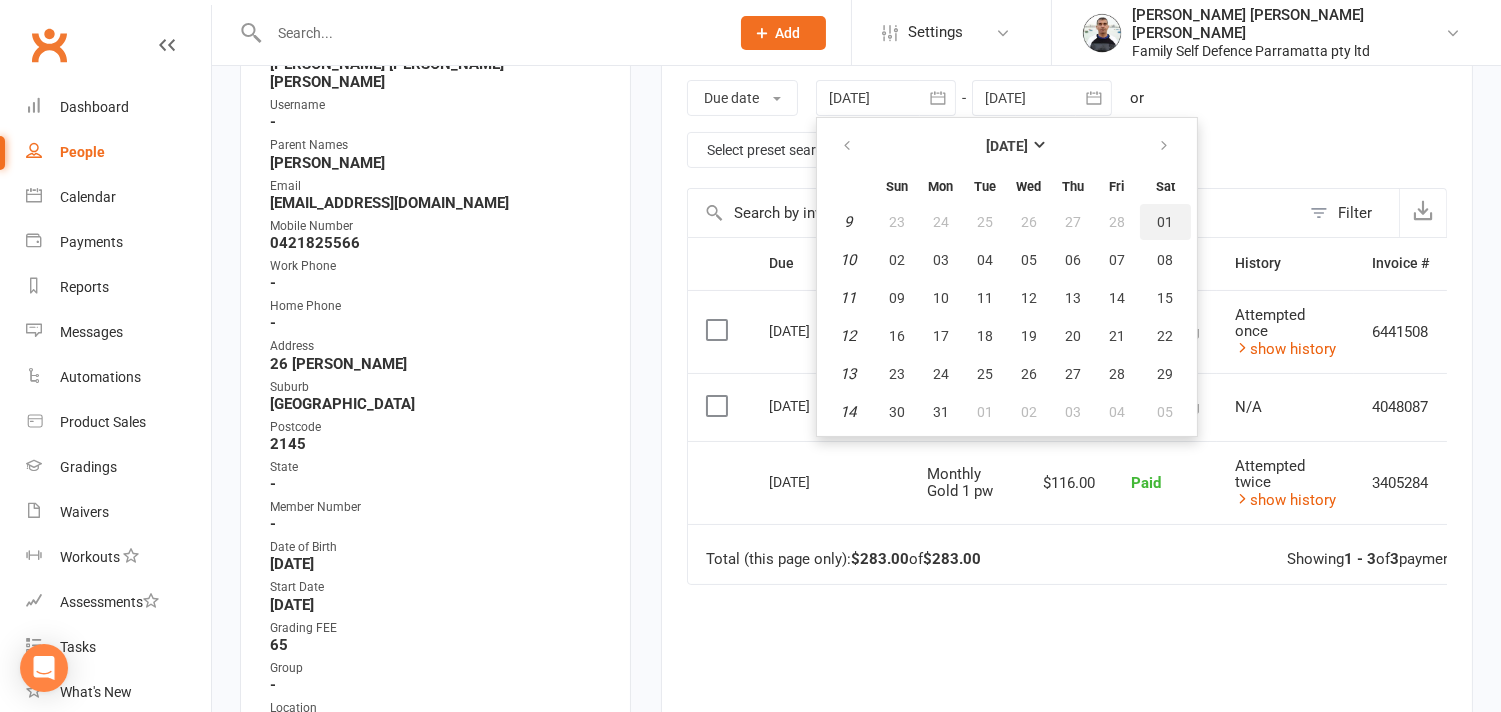 click on "01" at bounding box center (1165, 222) 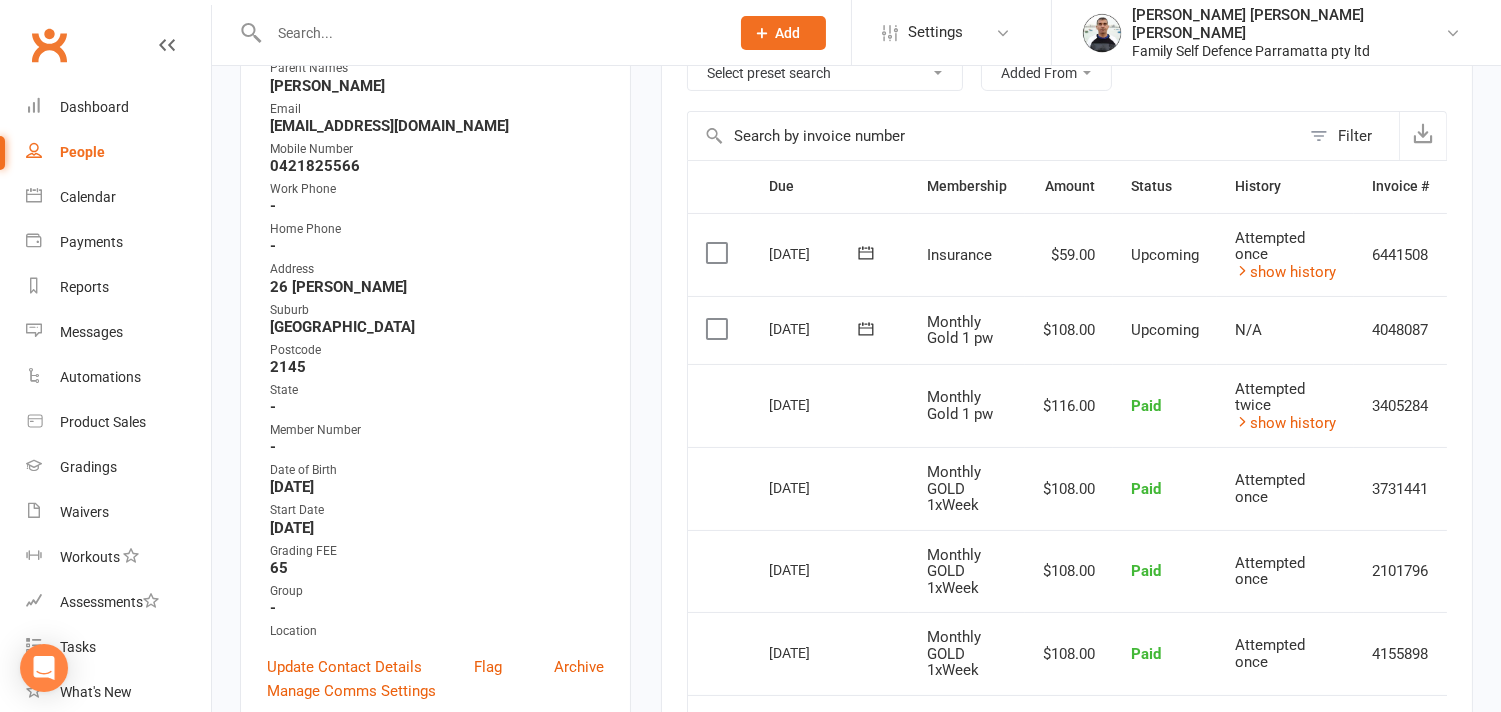scroll, scrollTop: 111, scrollLeft: 0, axis: vertical 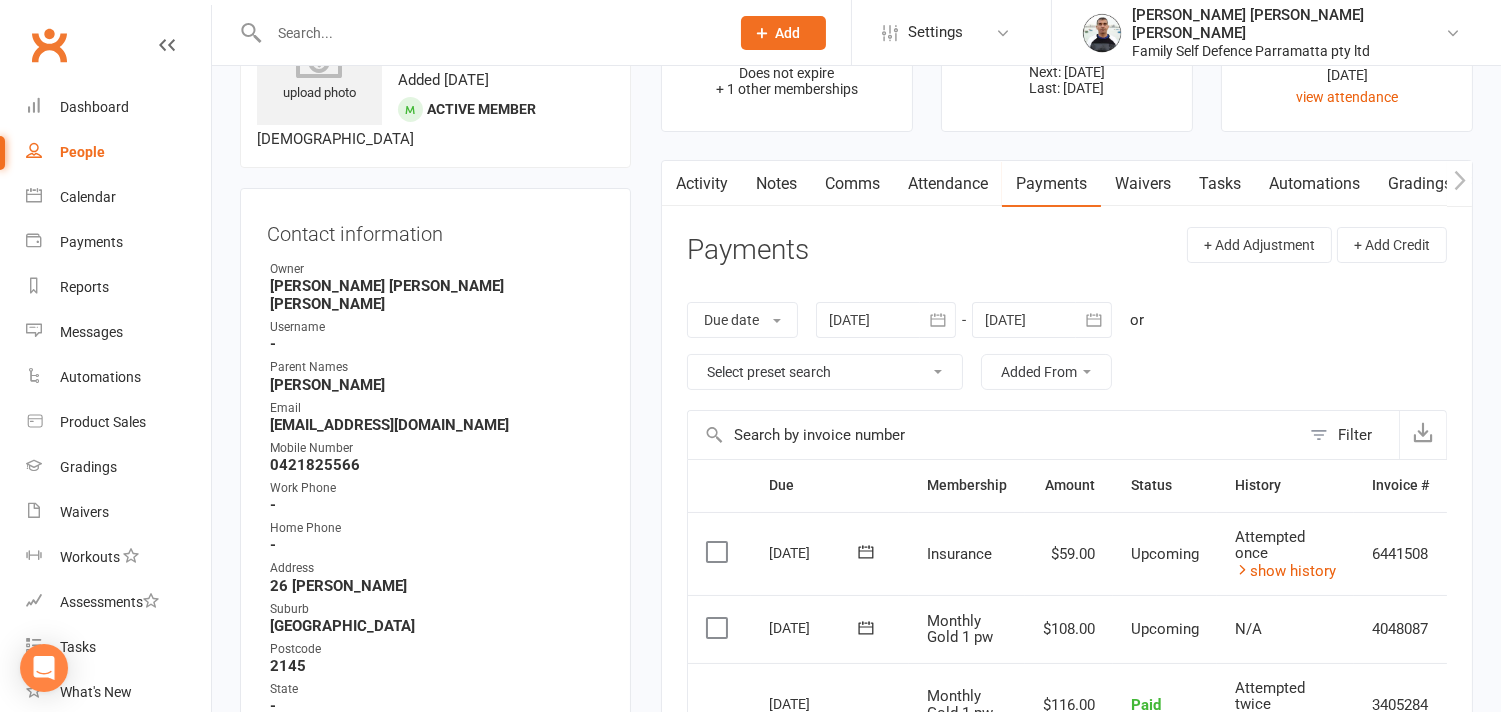 click at bounding box center [1094, 320] 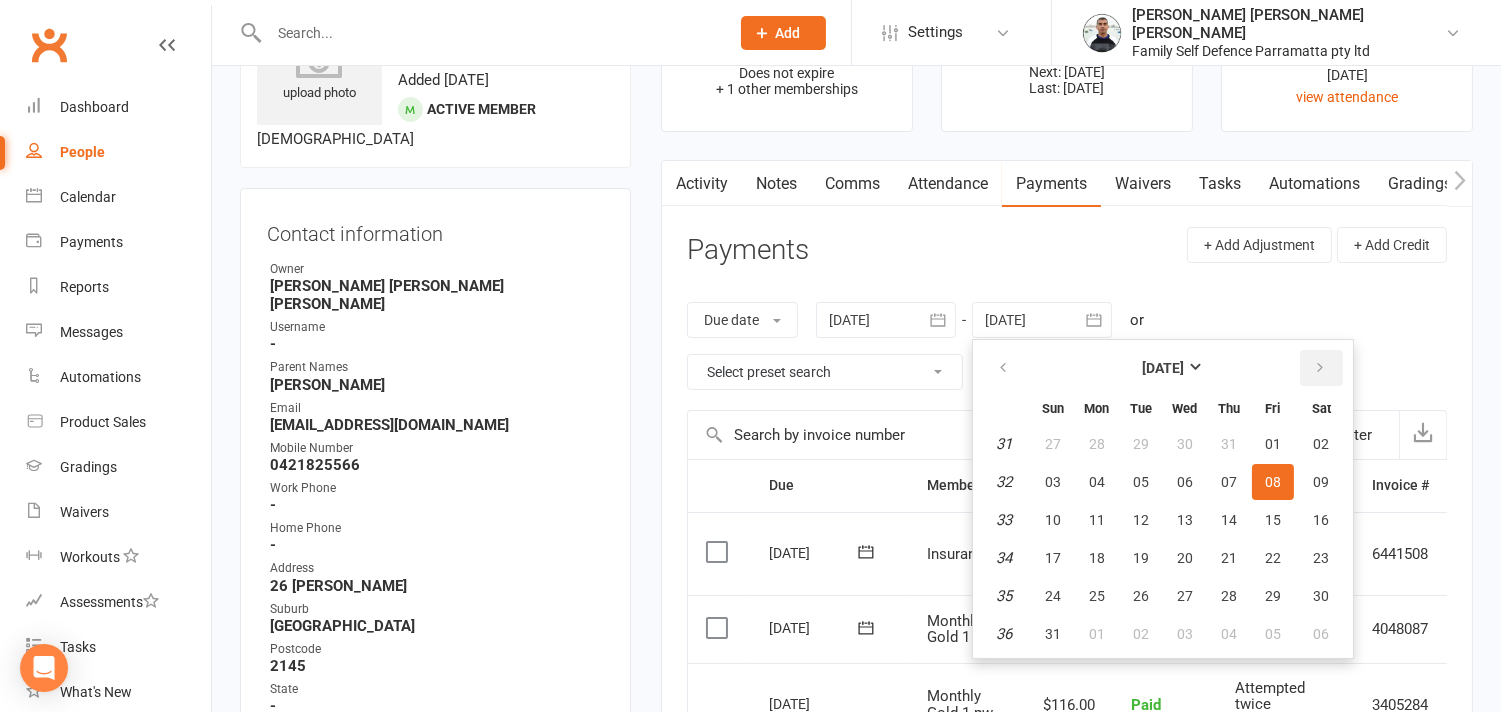 click at bounding box center [1320, 368] 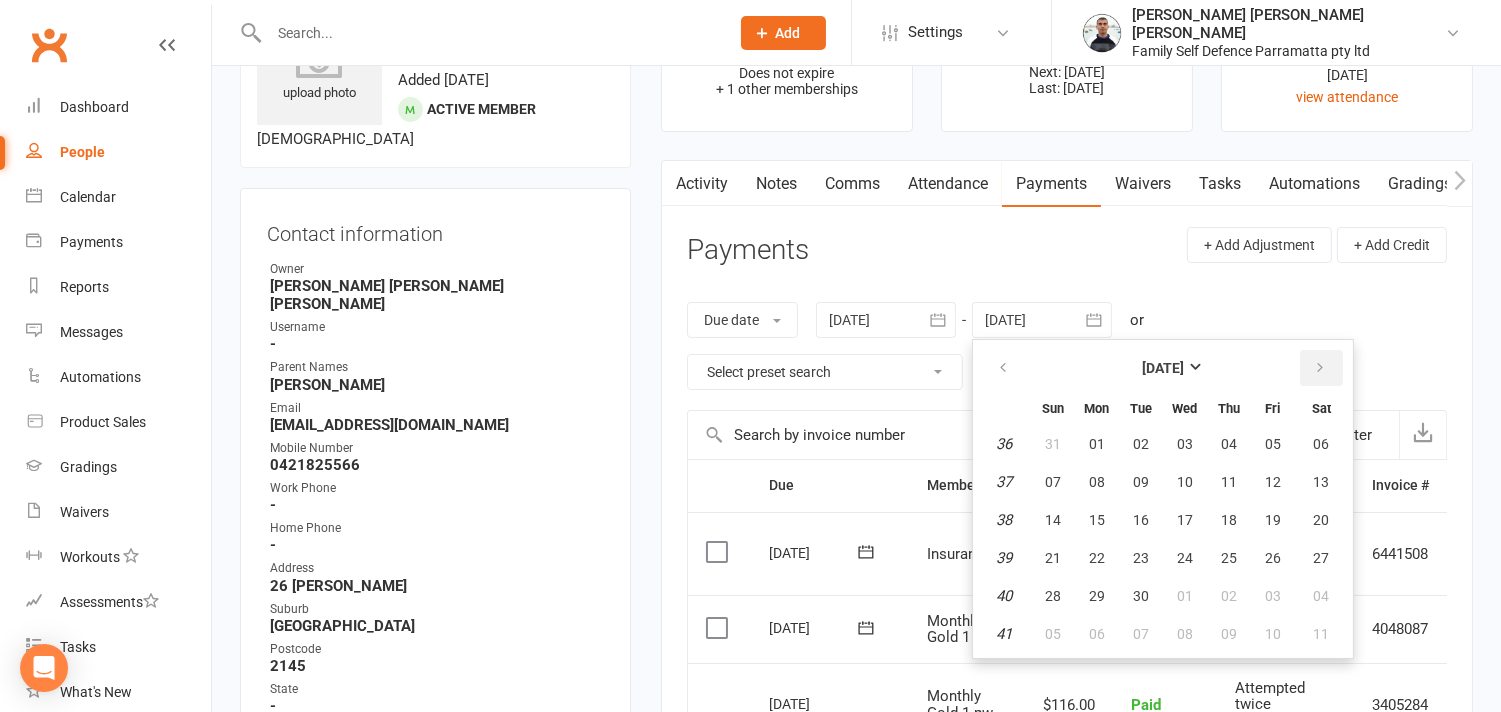 click at bounding box center (1320, 368) 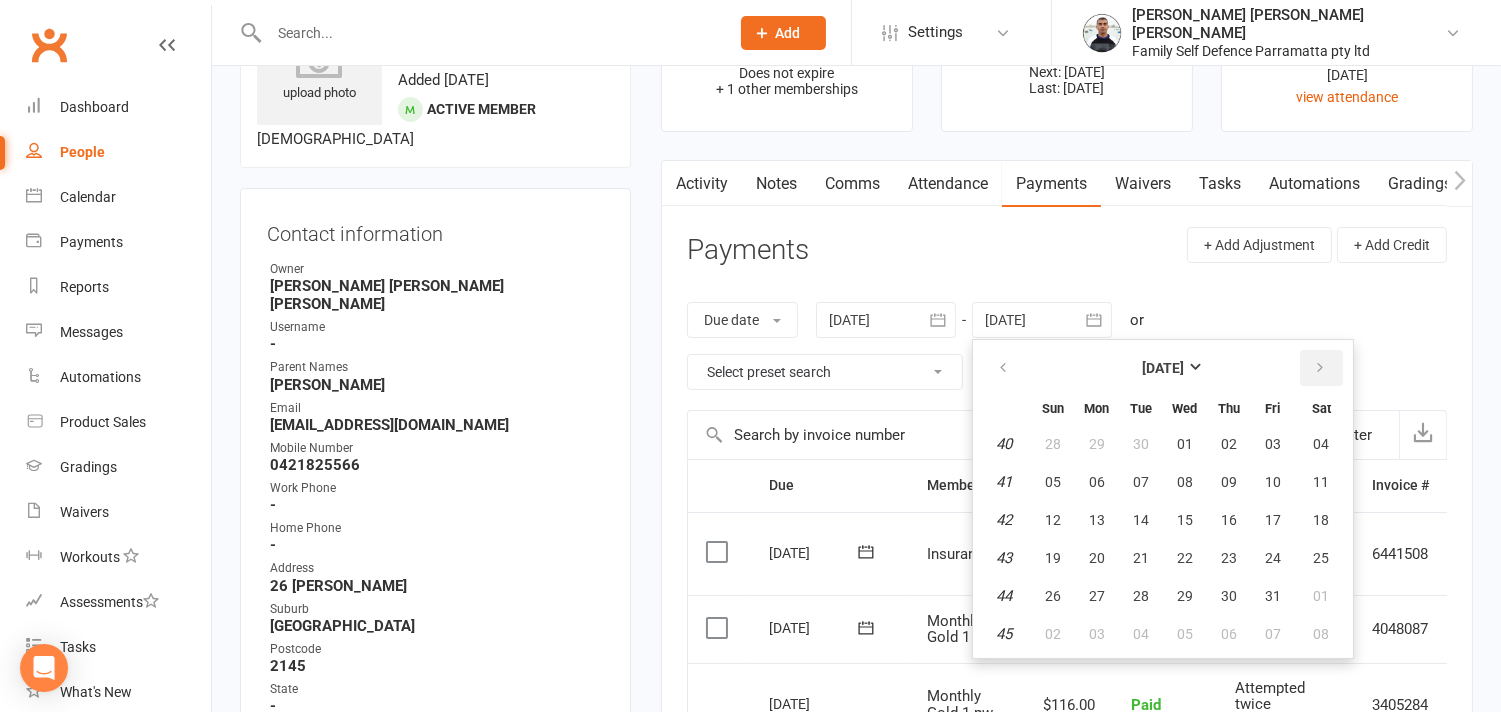 click at bounding box center (1320, 368) 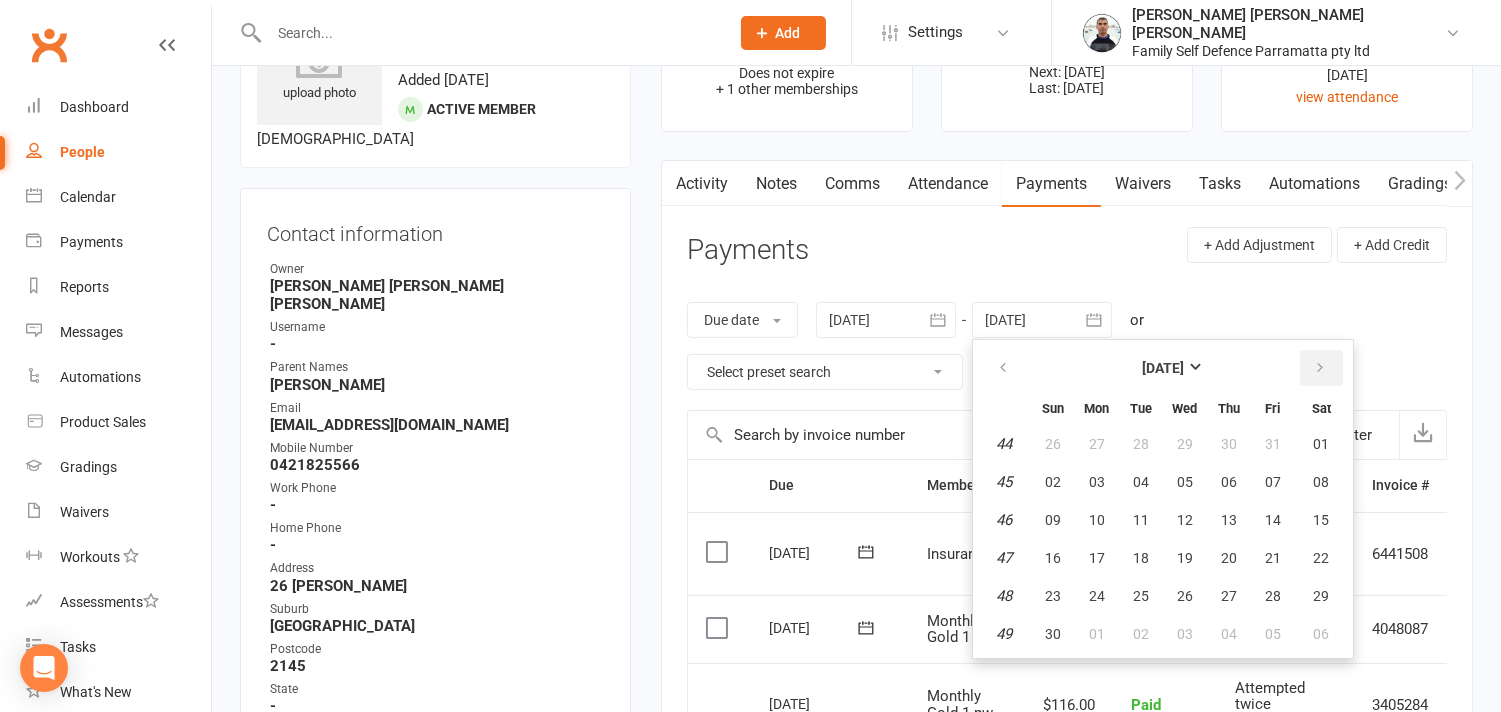click at bounding box center [1320, 368] 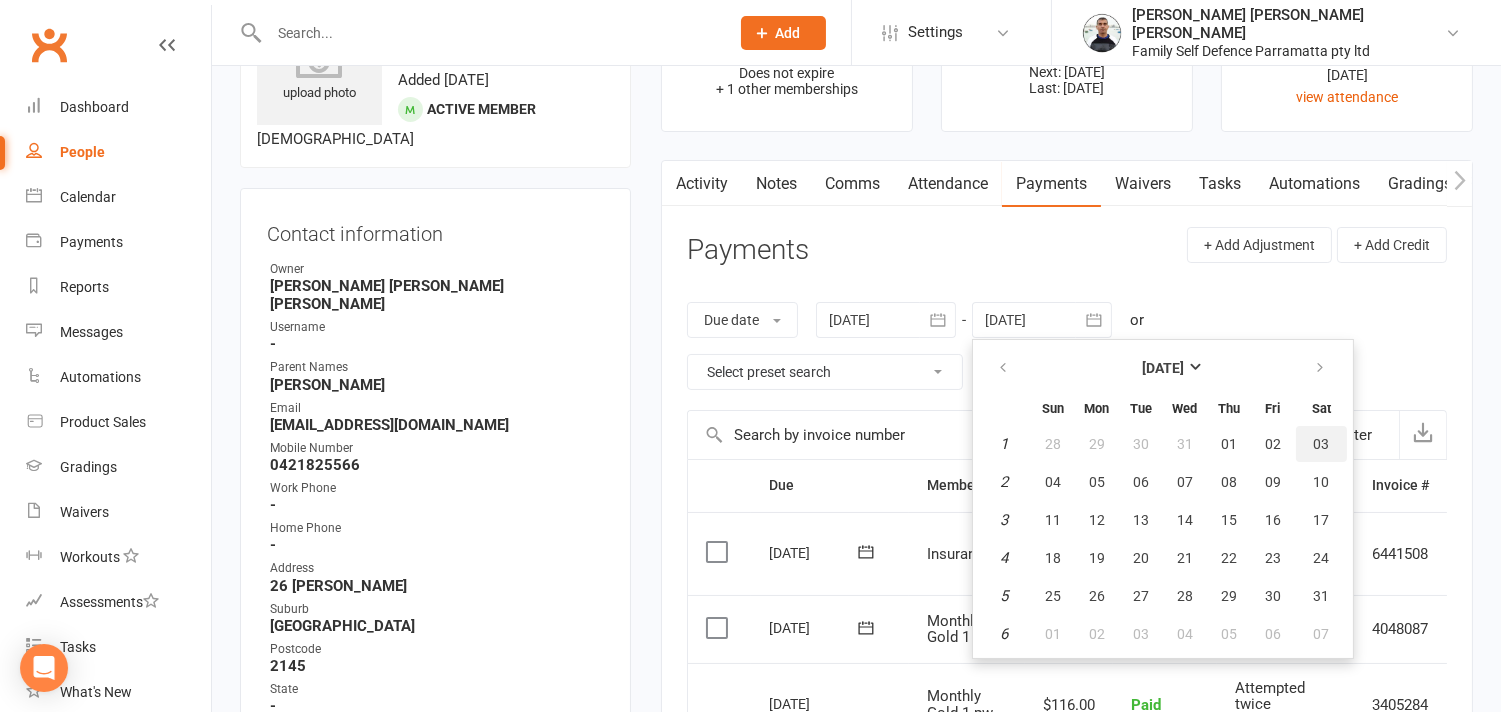 click on "03" at bounding box center [1321, 444] 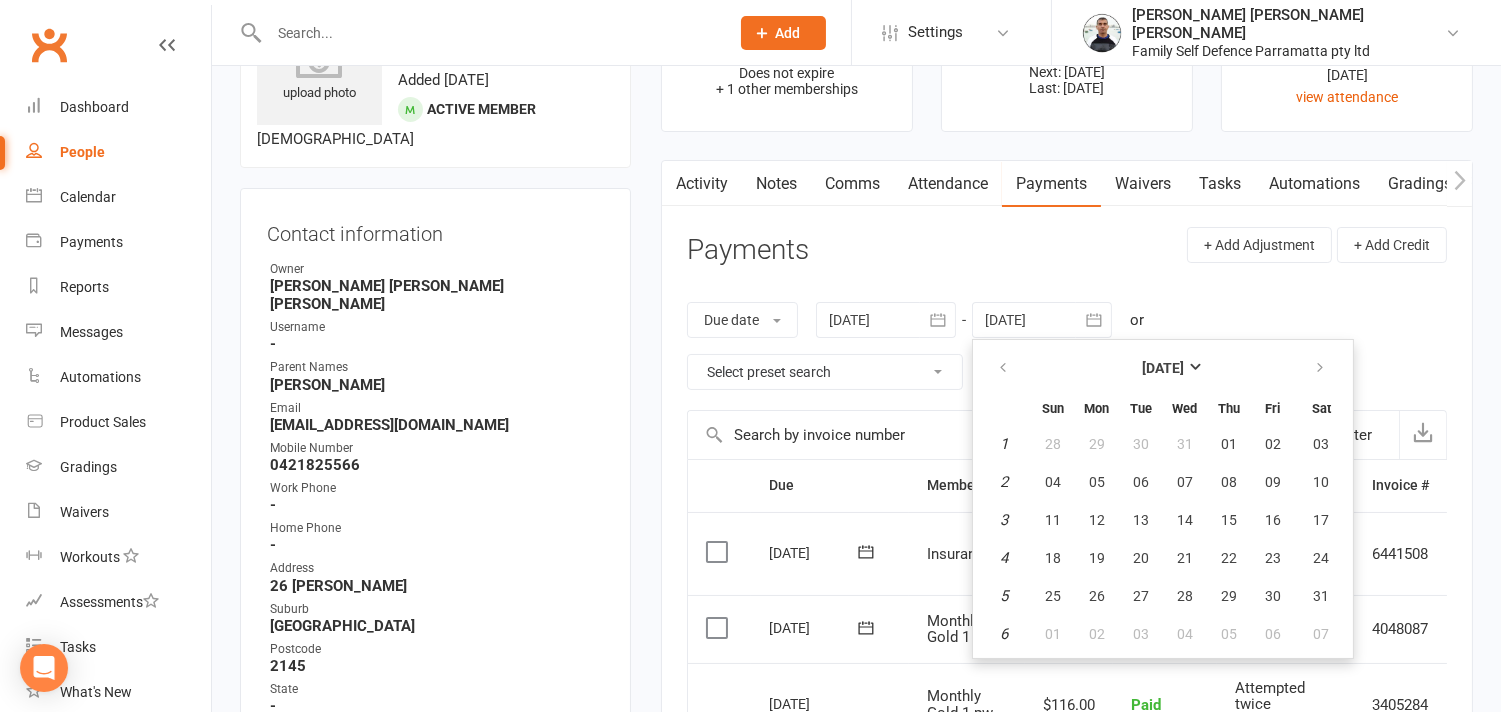 type on "03 Jan 2026" 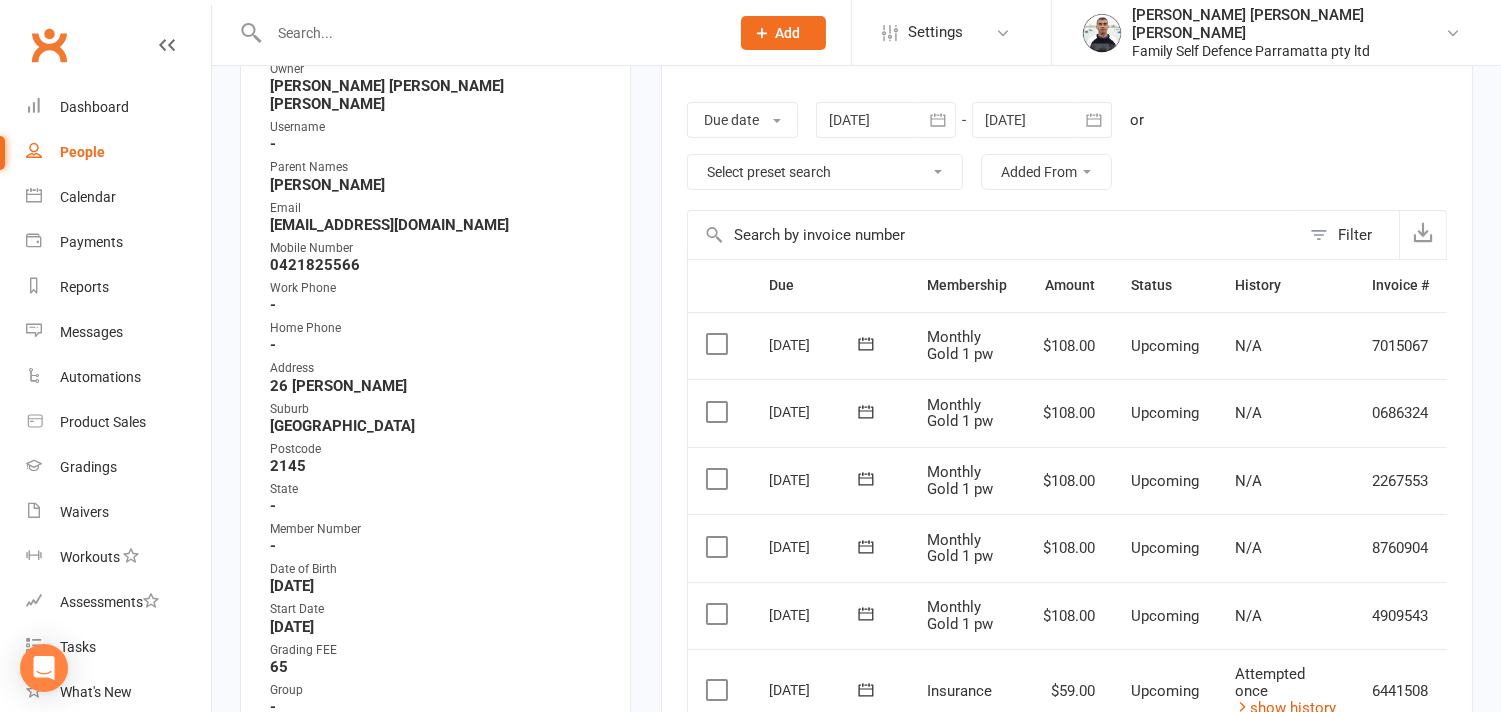 scroll, scrollTop: 333, scrollLeft: 0, axis: vertical 